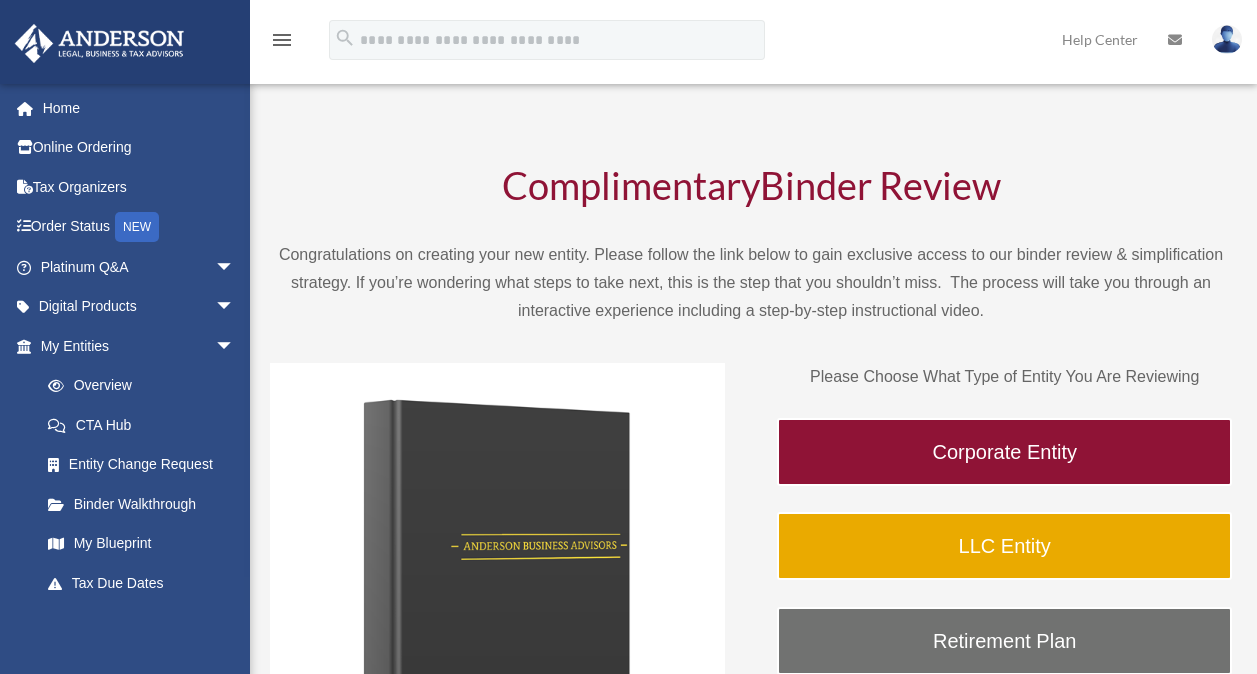 scroll, scrollTop: 0, scrollLeft: 0, axis: both 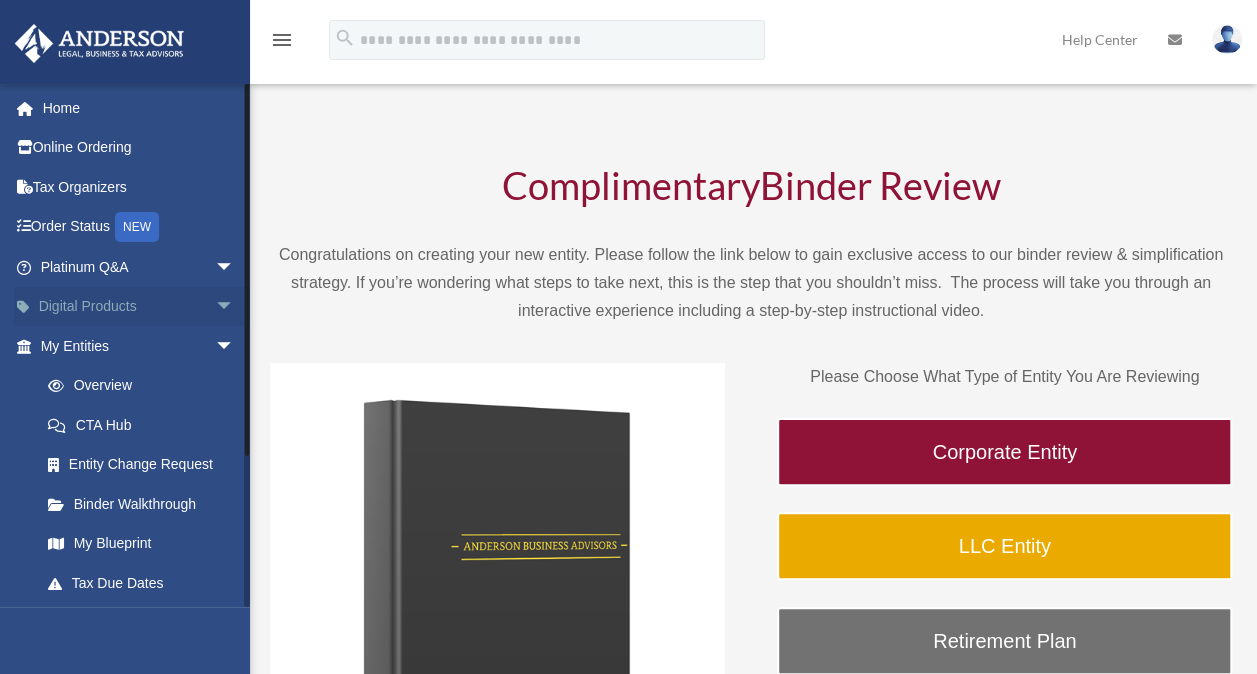 click on "arrow_drop_down" at bounding box center [235, 307] 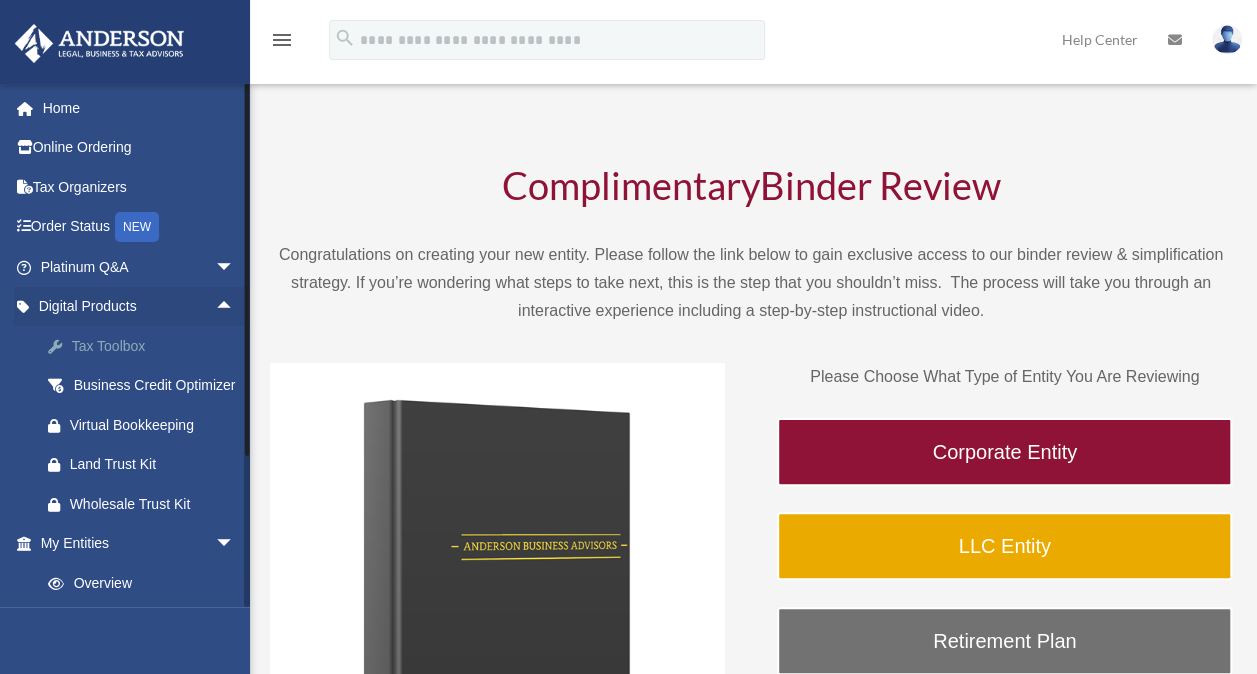 click on "Tax Toolbox" at bounding box center [155, 346] 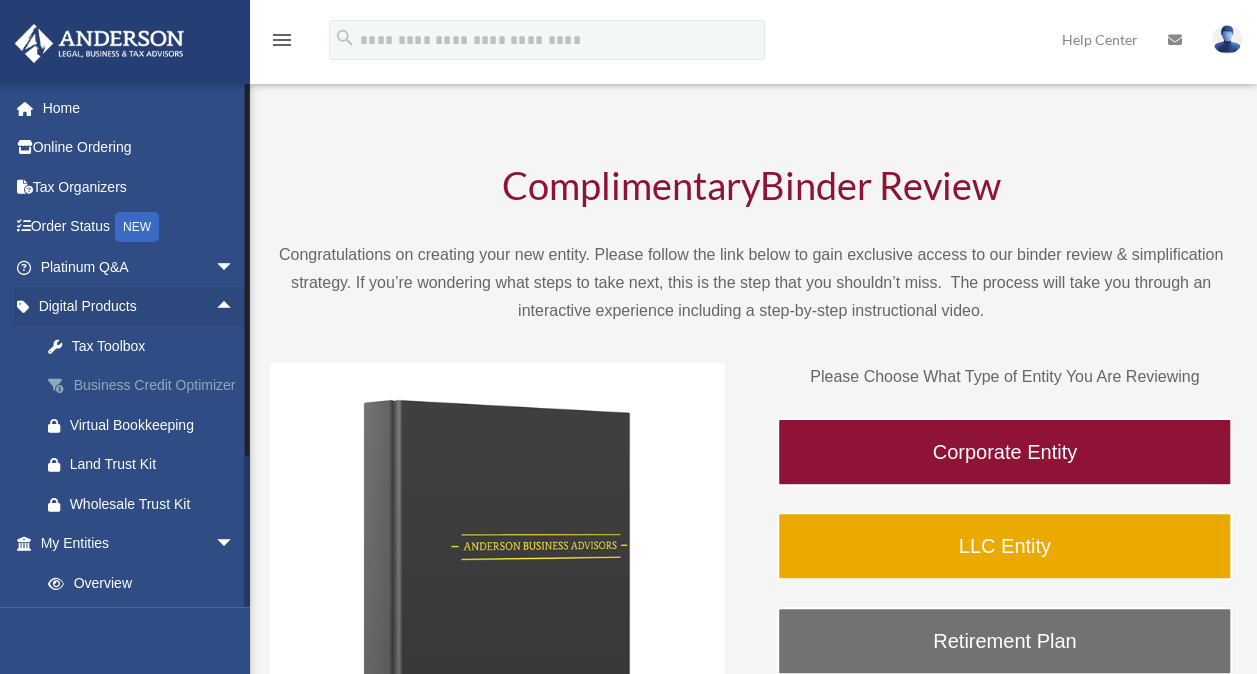 click on "Business Credit Optimizer" at bounding box center (155, 385) 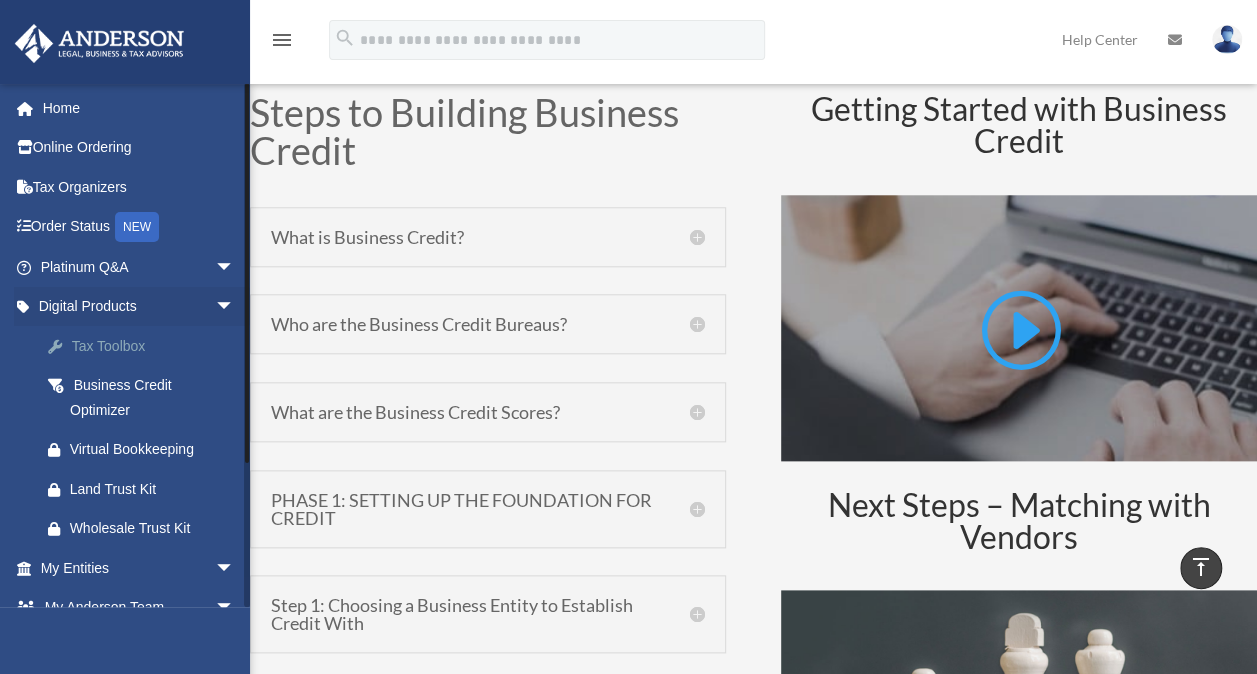 scroll, scrollTop: 900, scrollLeft: 0, axis: vertical 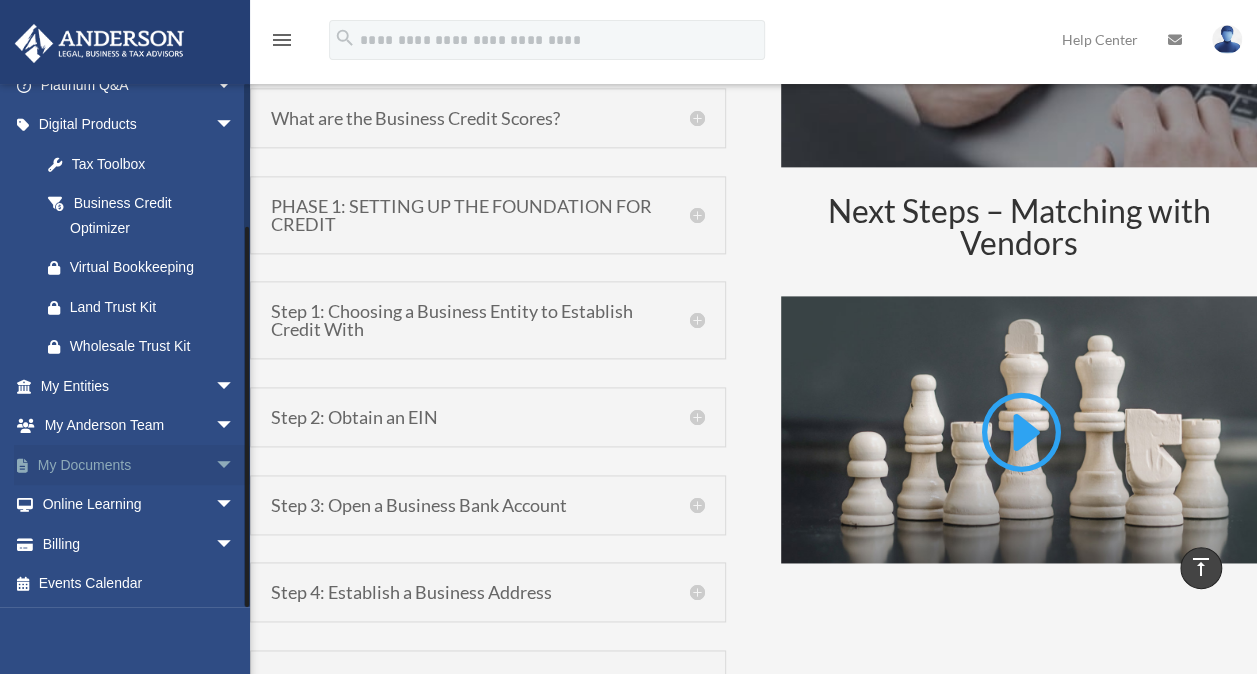 click on "arrow_drop_down" at bounding box center (235, 465) 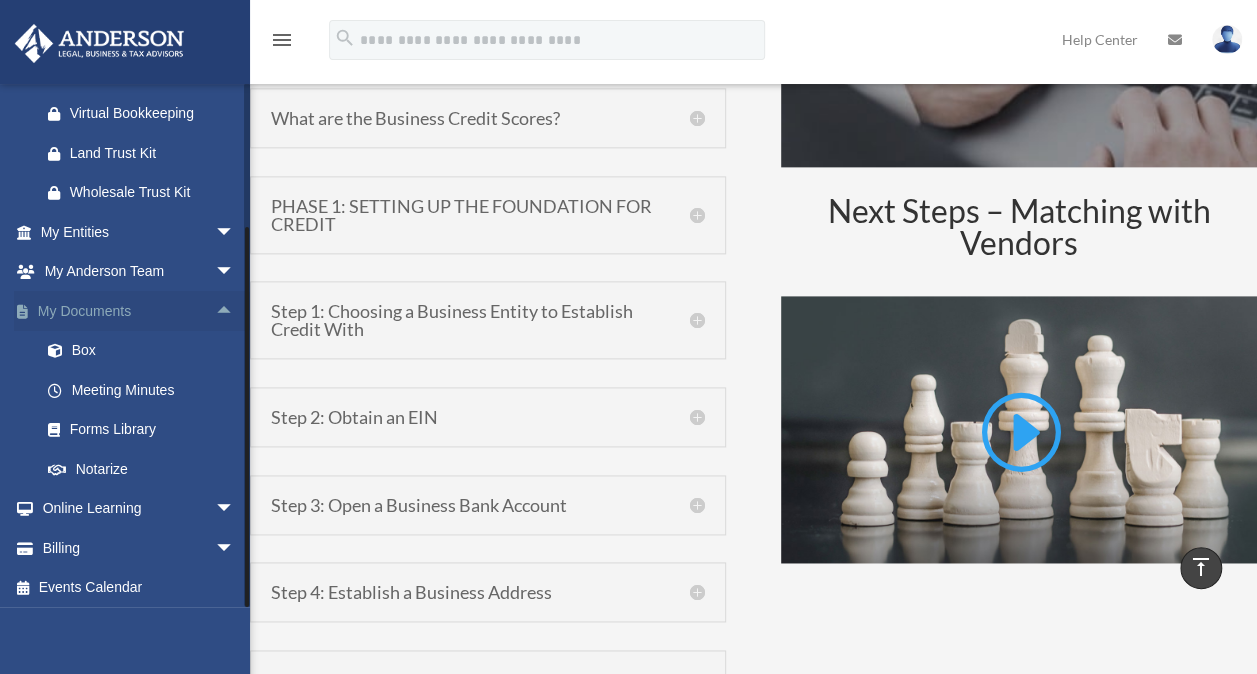 scroll, scrollTop: 340, scrollLeft: 0, axis: vertical 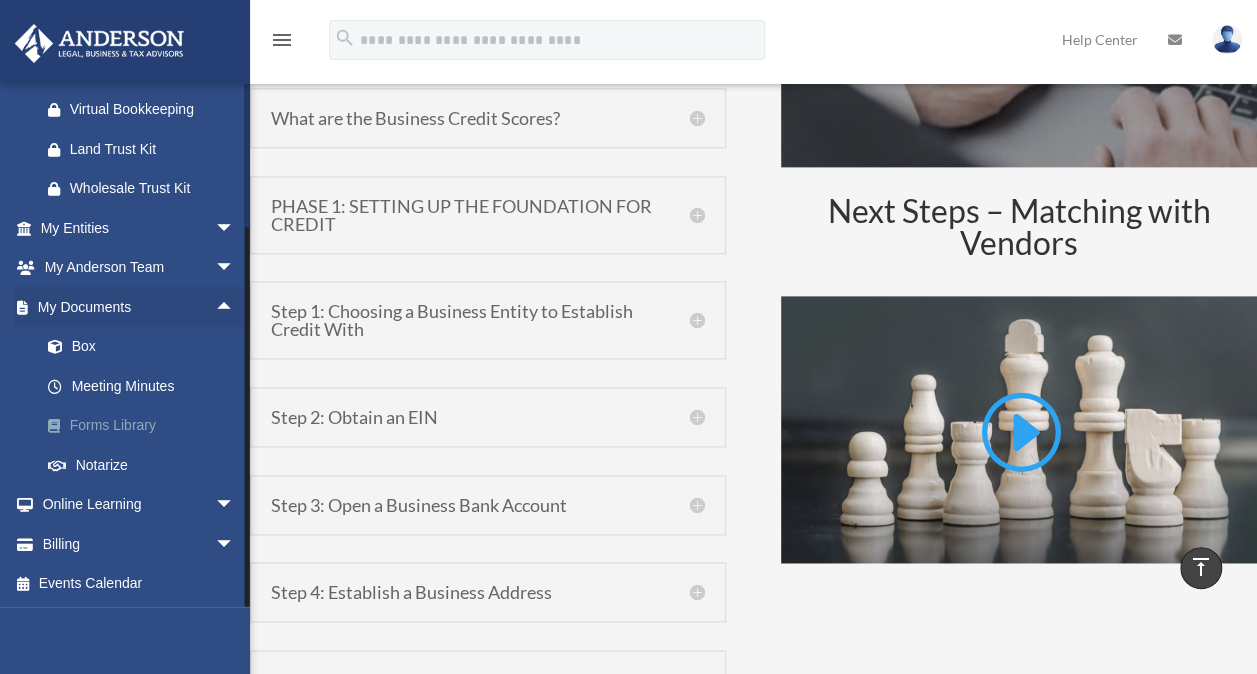 click on "Forms Library" at bounding box center [146, 426] 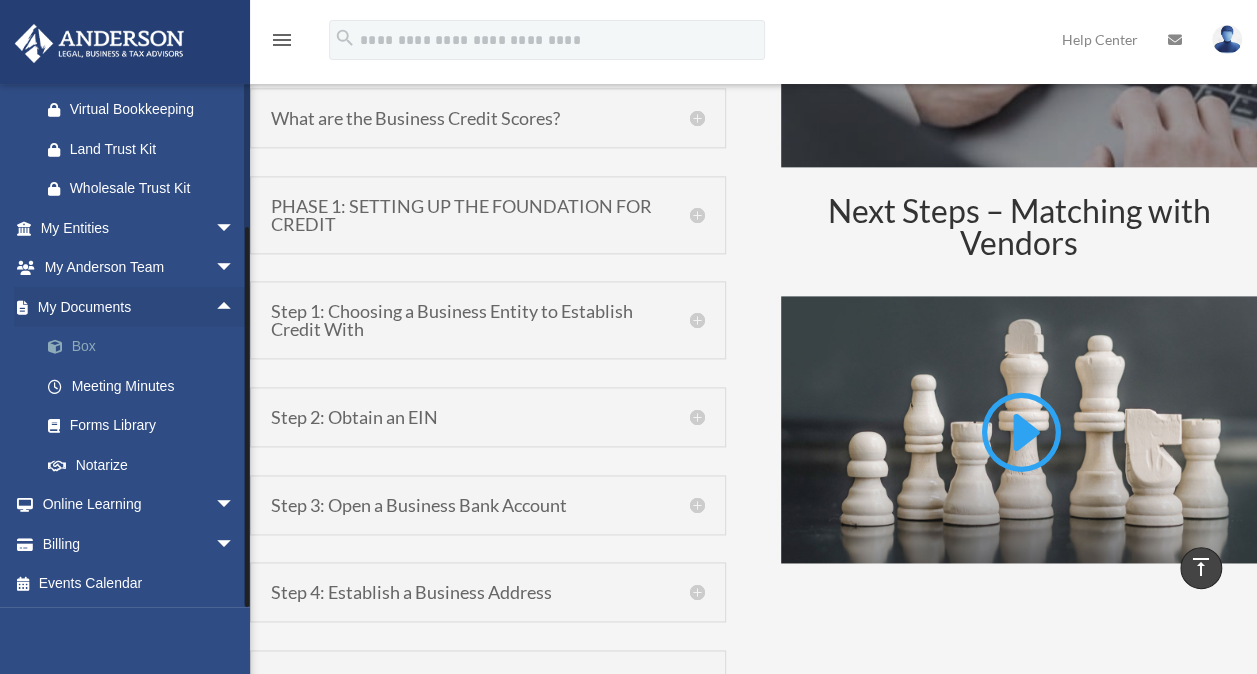 click on "Box" at bounding box center [146, 347] 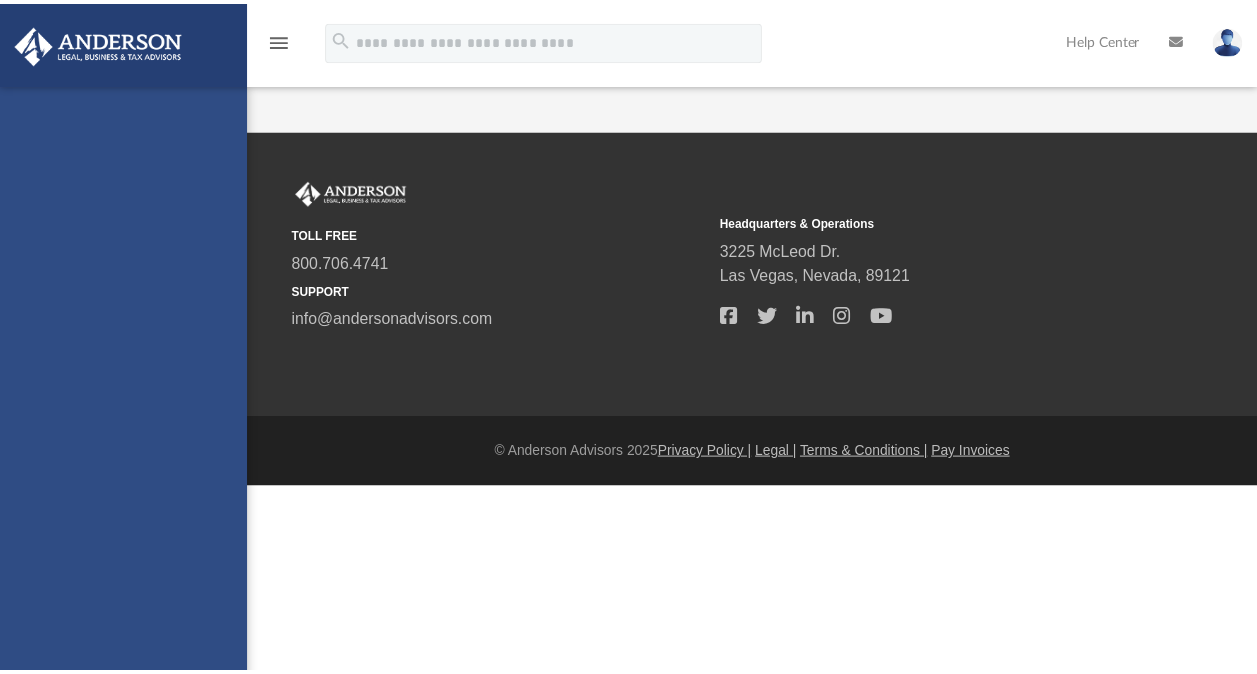 scroll, scrollTop: 0, scrollLeft: 0, axis: both 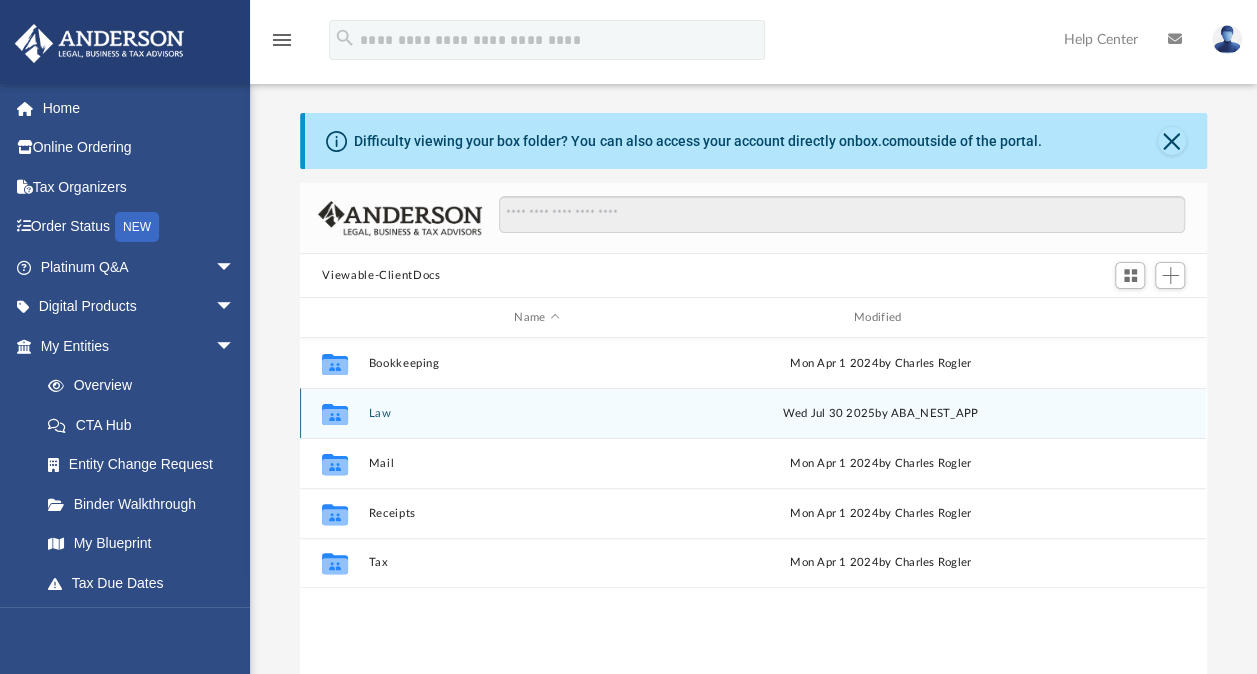 click 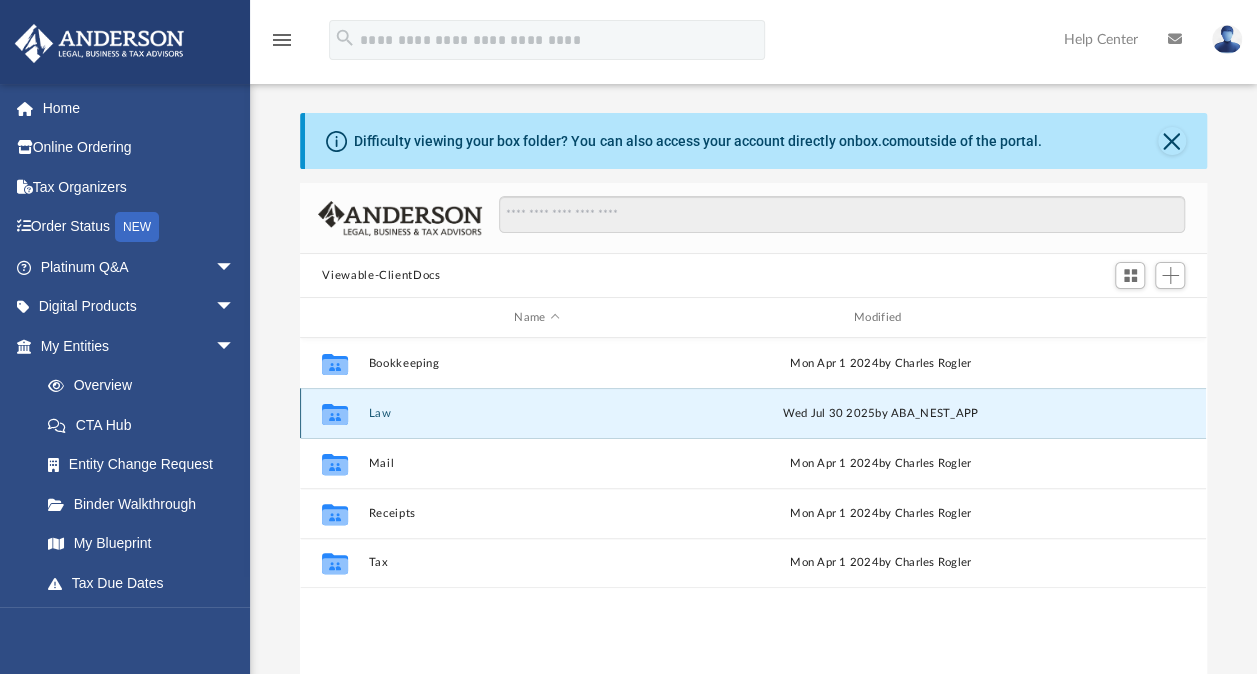 click 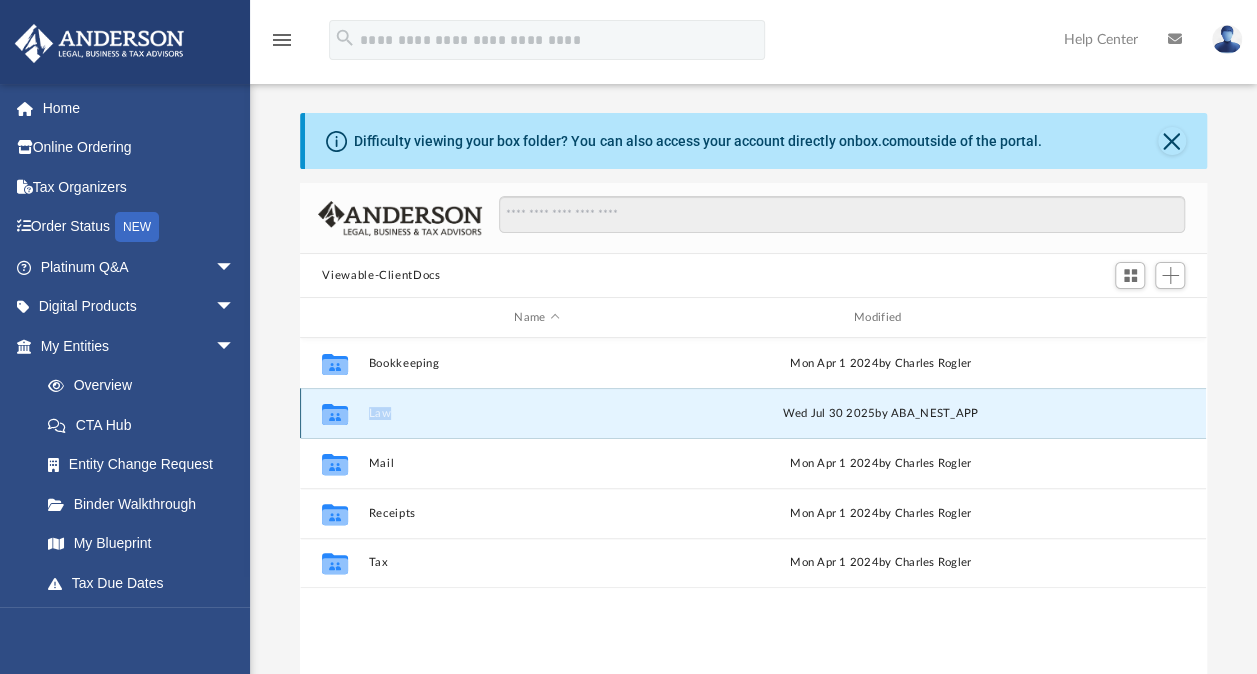 click 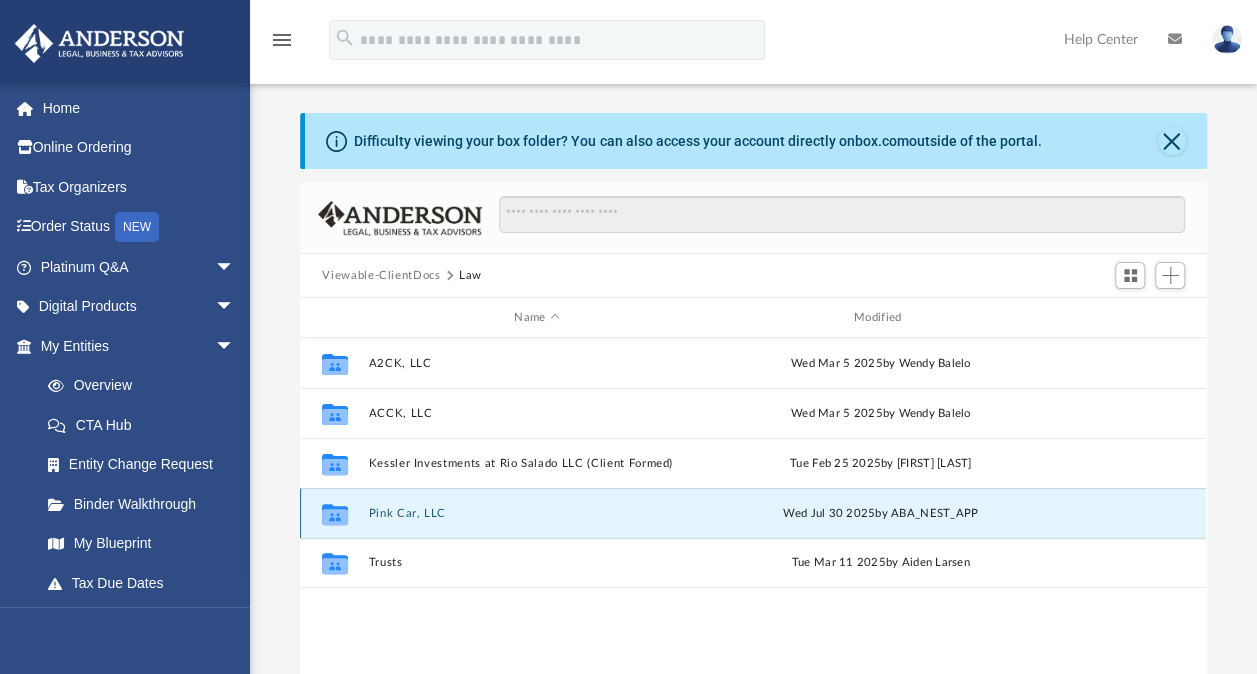 click on "Pink Car, LLC" at bounding box center [537, 513] 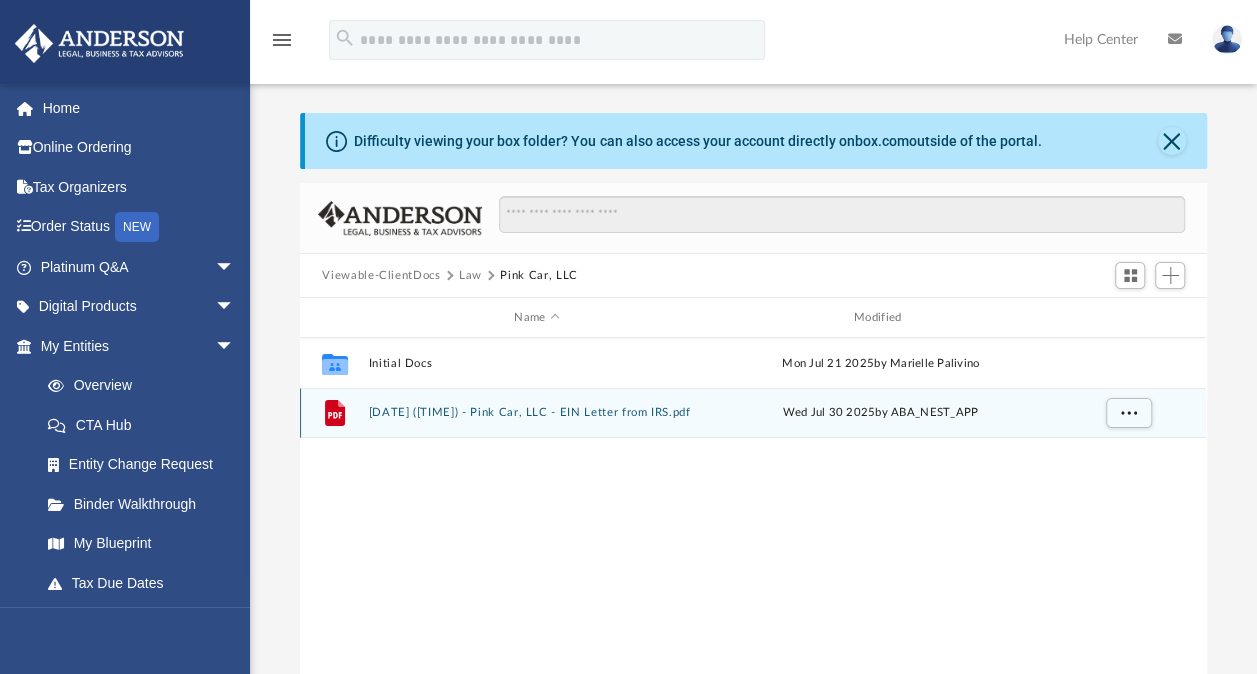 click on "File 2025.07.30 (16:06:38) - Pink Car, LLC - EIN Letter from IRS.pdf" at bounding box center (537, 412) 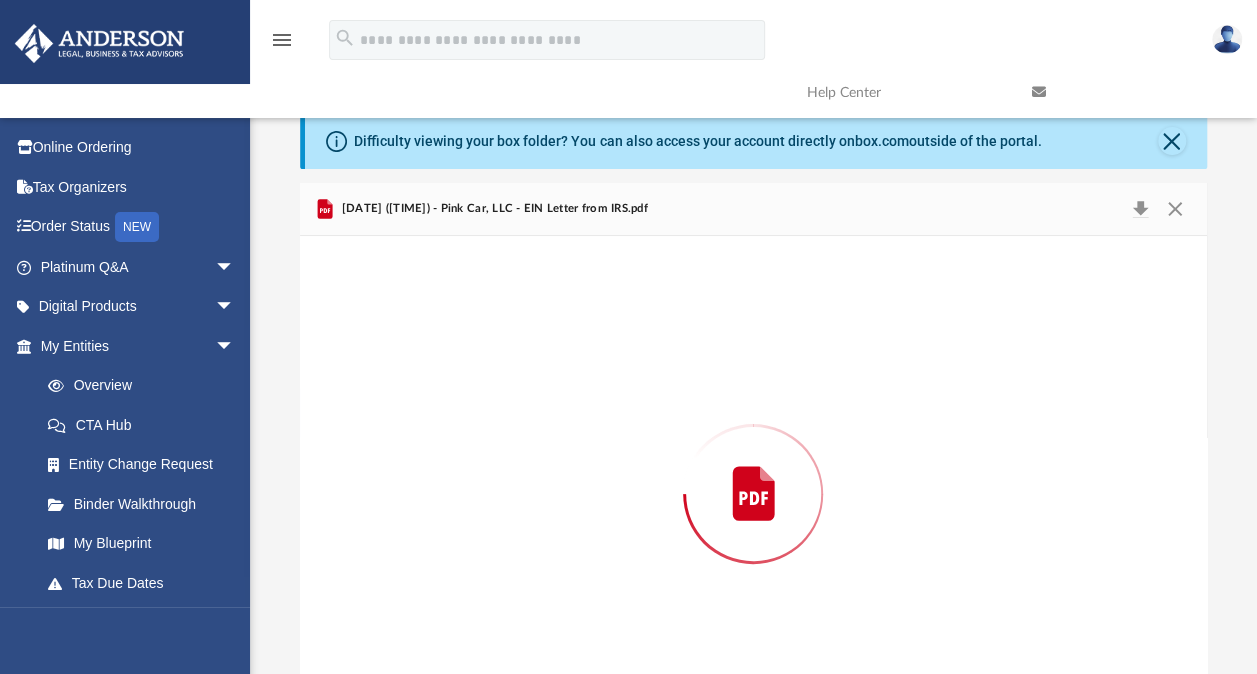 scroll, scrollTop: 78, scrollLeft: 0, axis: vertical 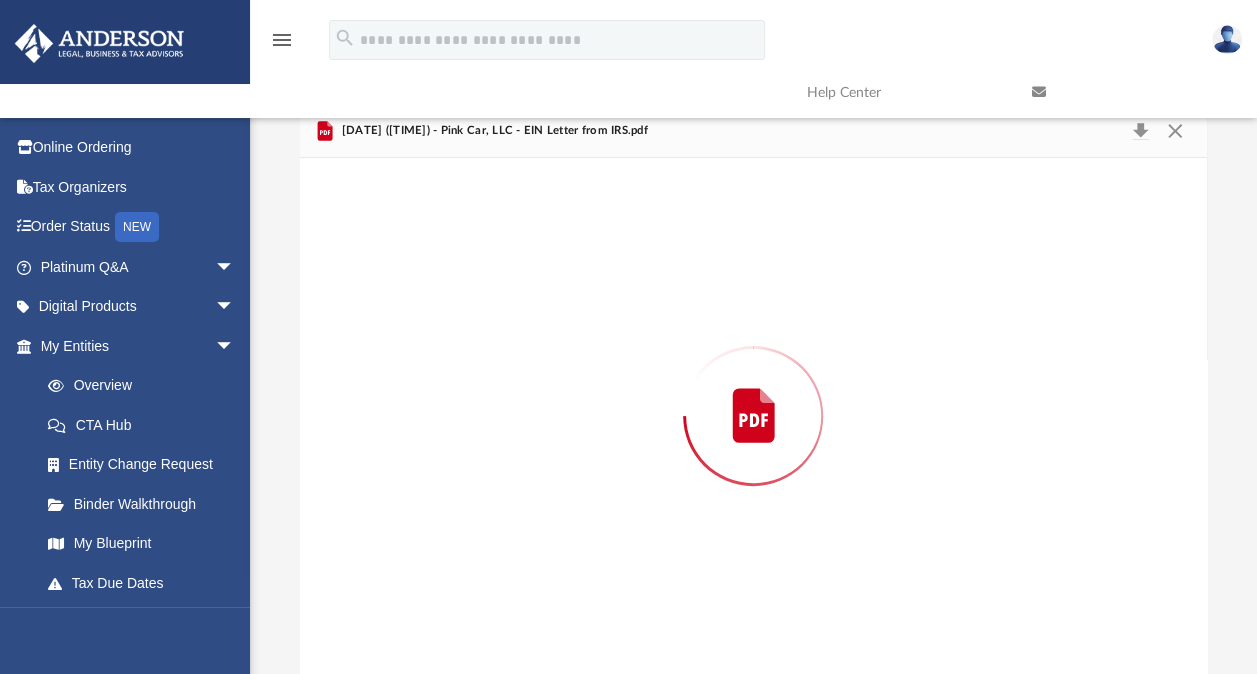 click at bounding box center [753, 416] 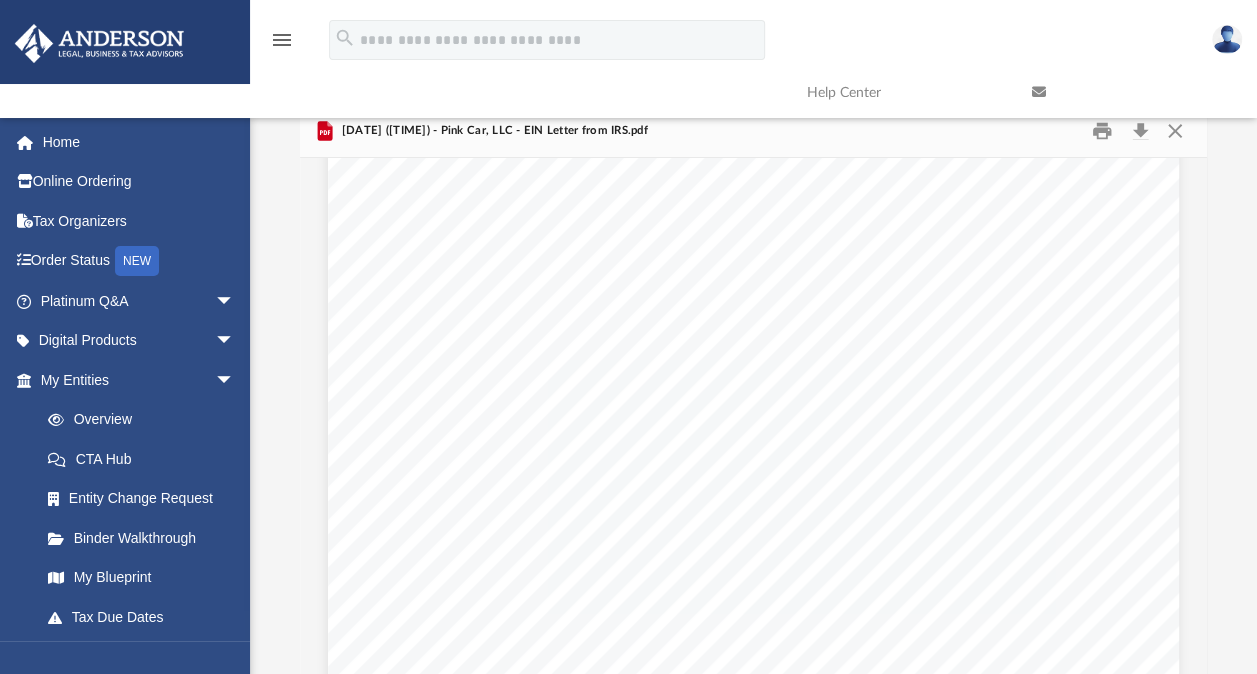 scroll, scrollTop: 0, scrollLeft: 0, axis: both 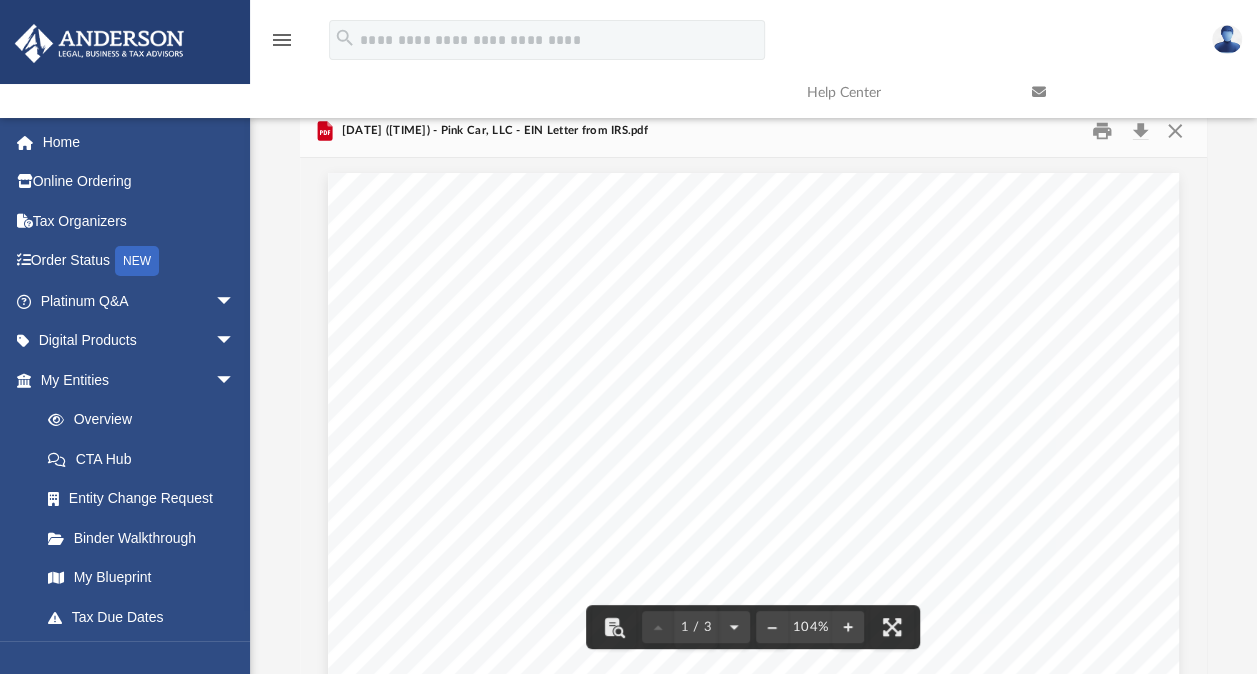 click at bounding box center [1129, 92] 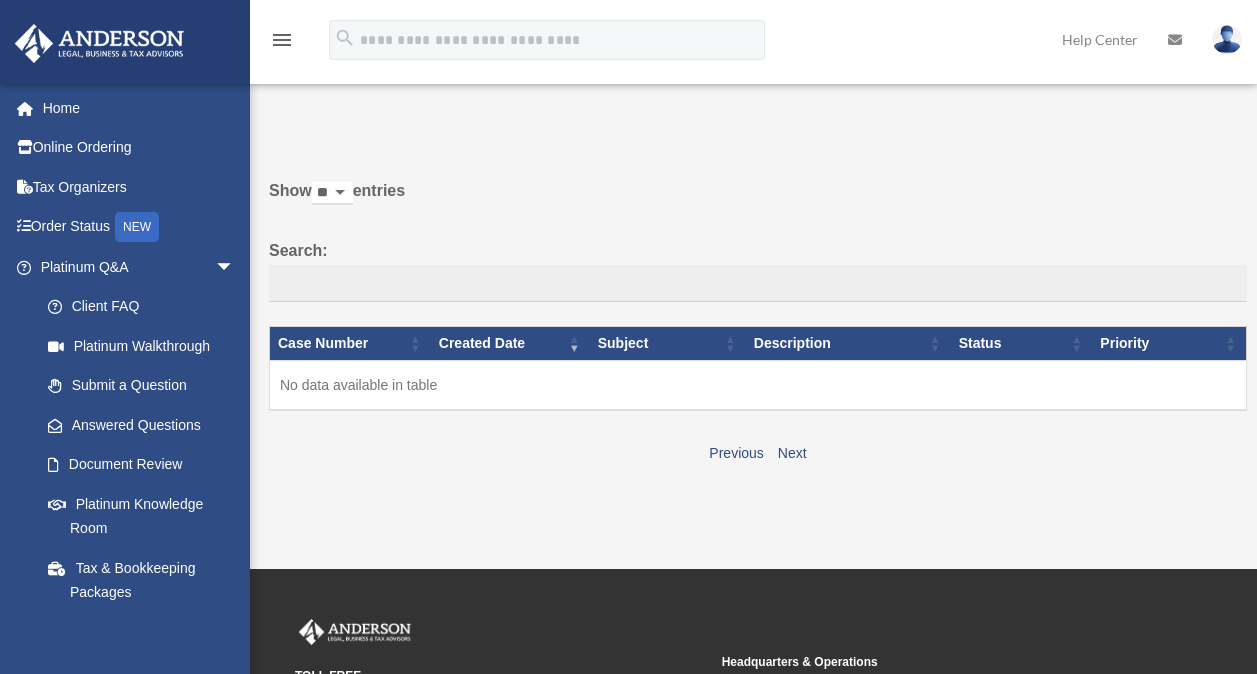 scroll, scrollTop: 0, scrollLeft: 0, axis: both 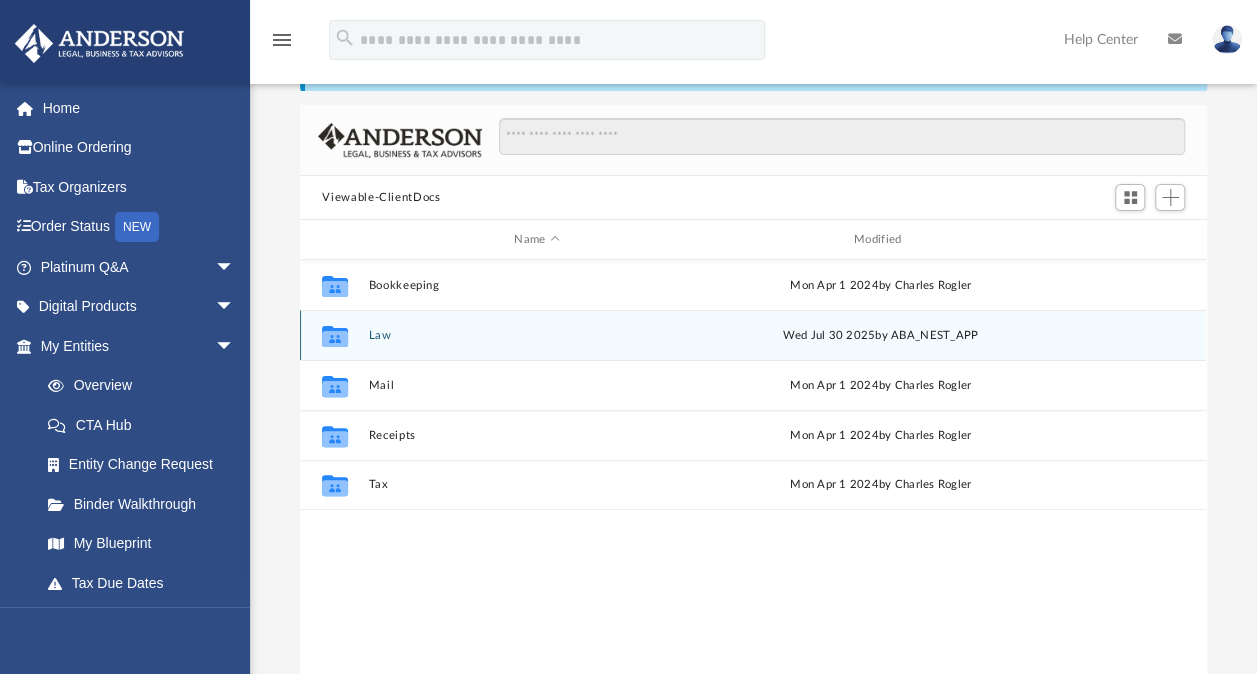 click 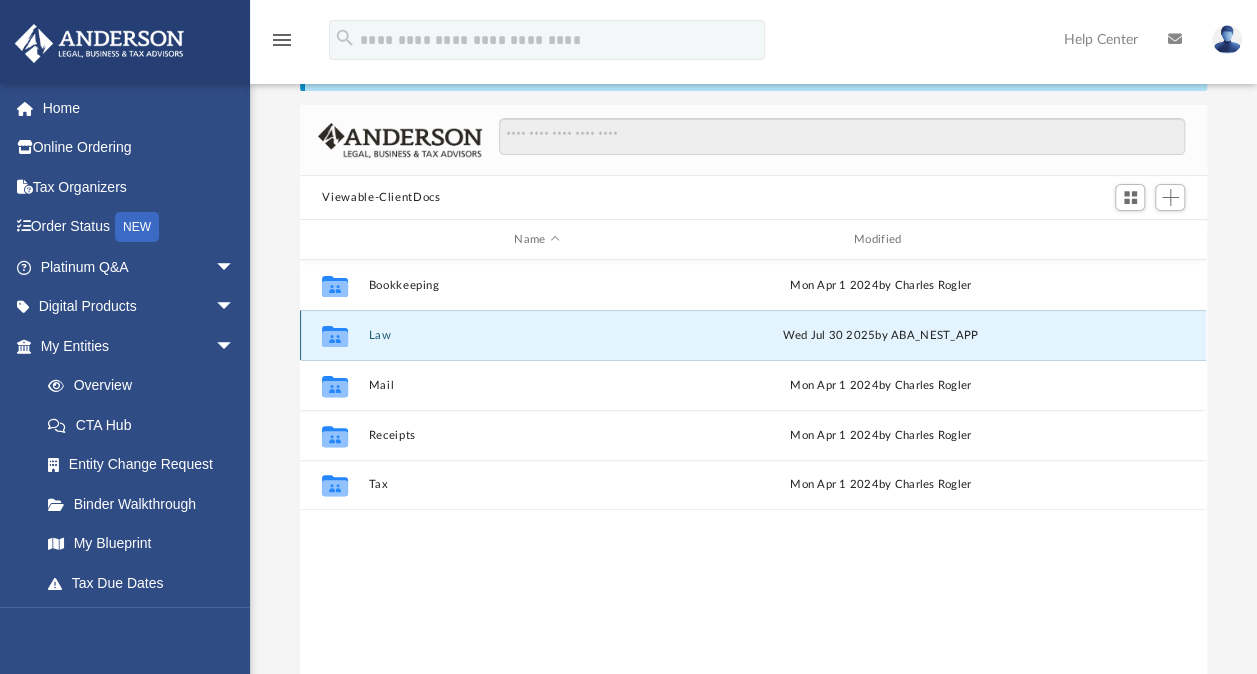 click on "Law" at bounding box center (537, 335) 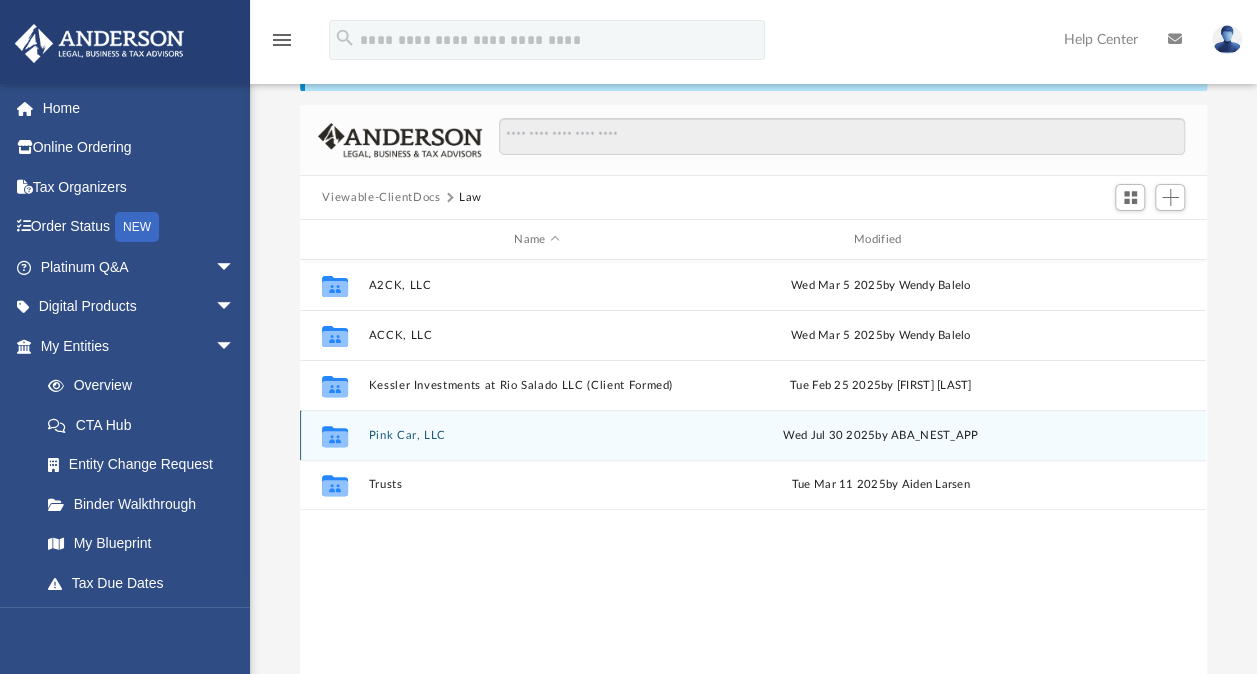 click on "Pink Car, LLC" at bounding box center [537, 435] 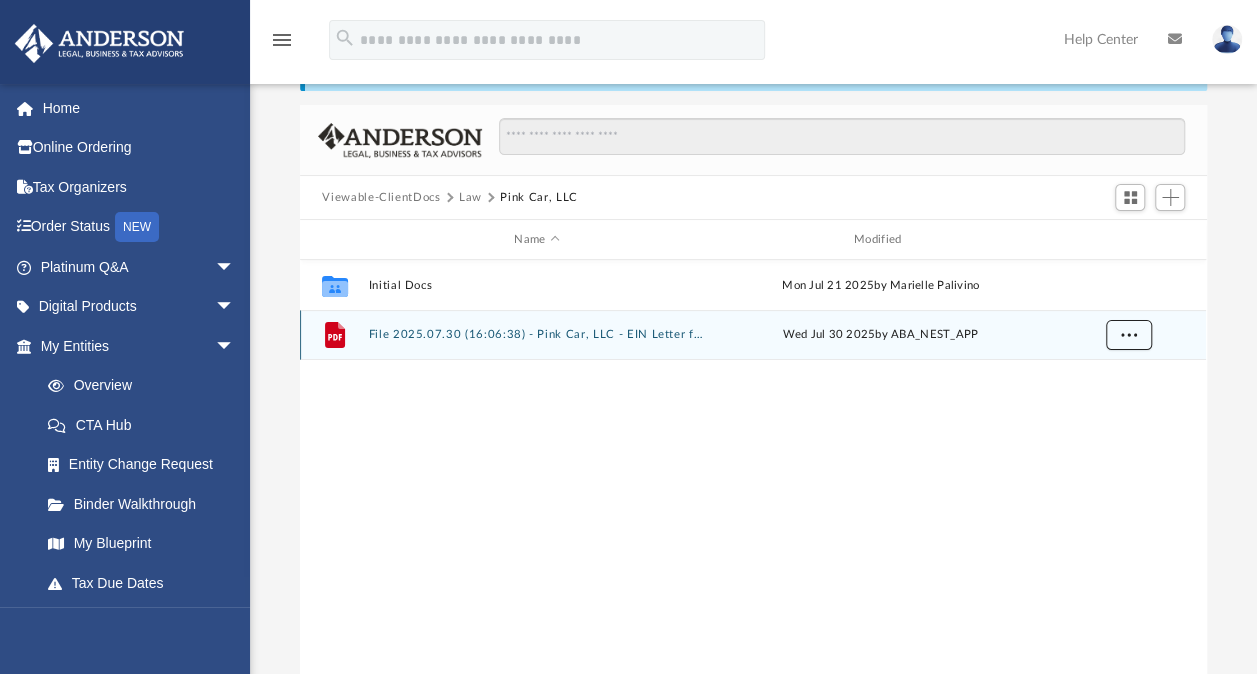 click at bounding box center (1129, 335) 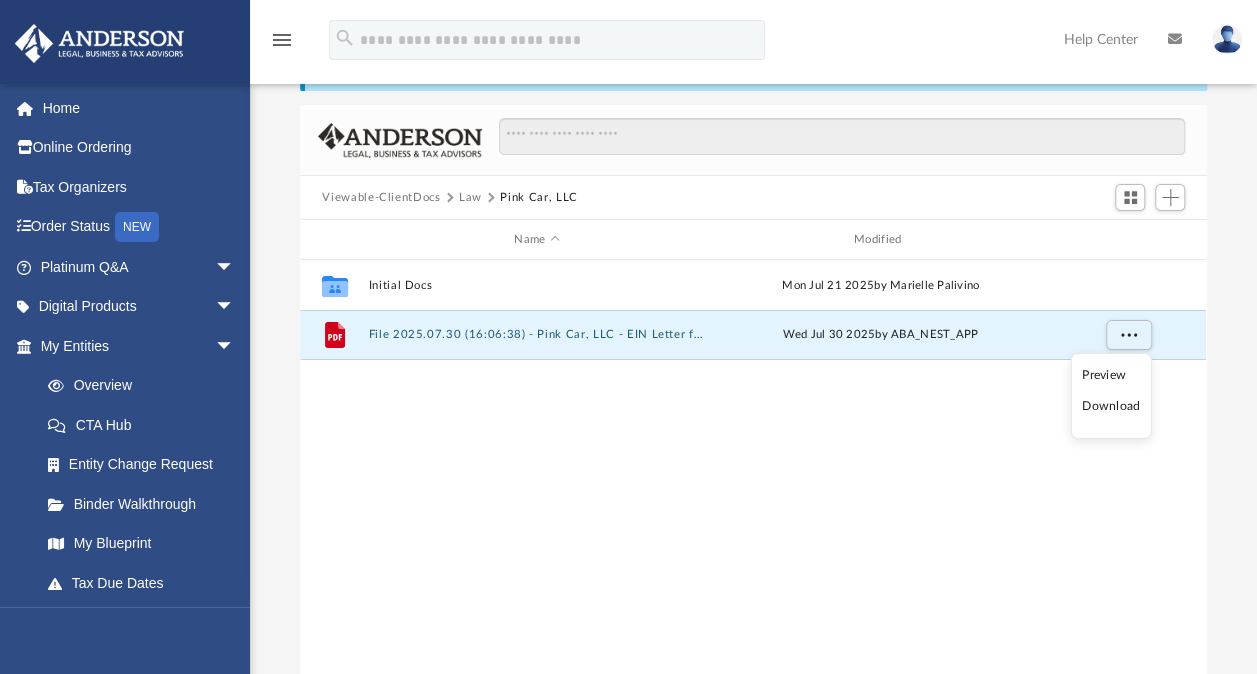 click on "Download" at bounding box center [1111, 406] 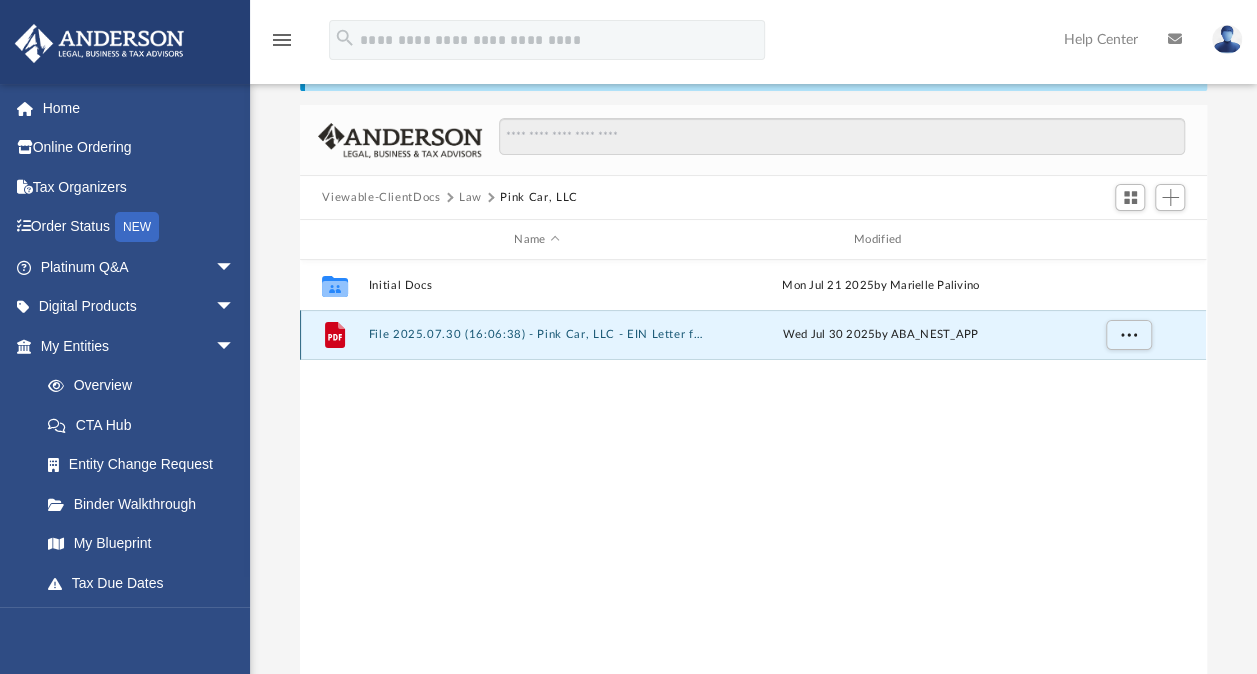 click at bounding box center (1128, 335) 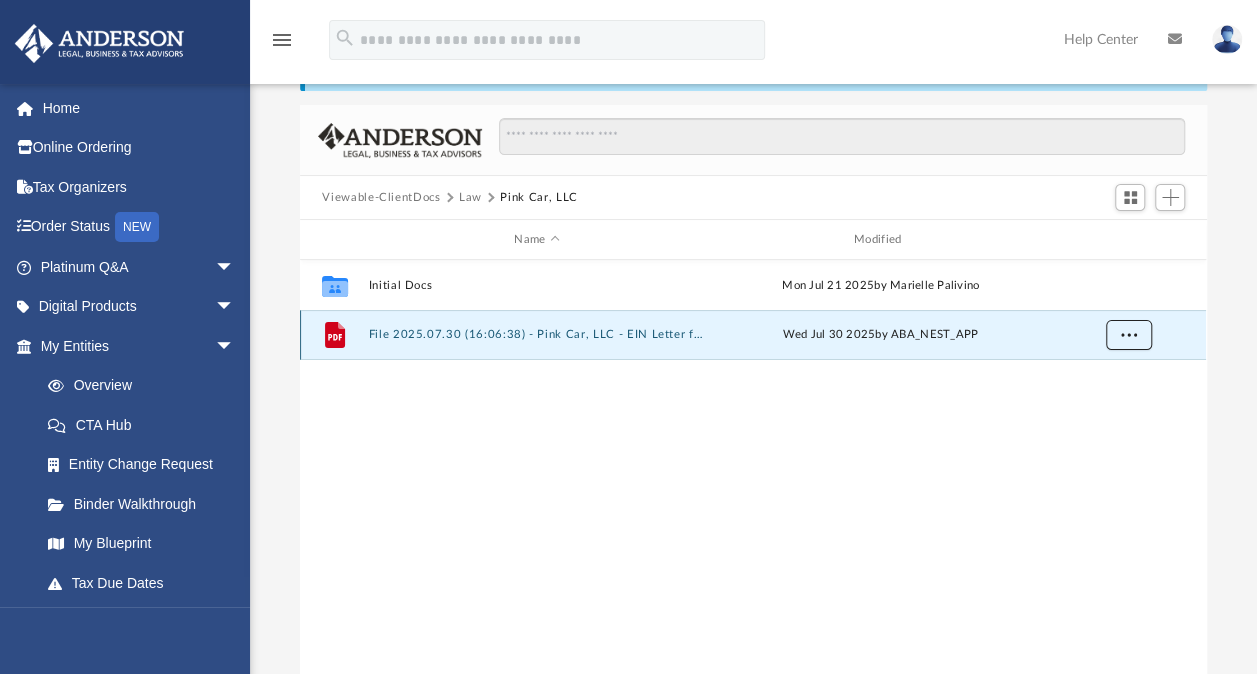 click at bounding box center [1129, 334] 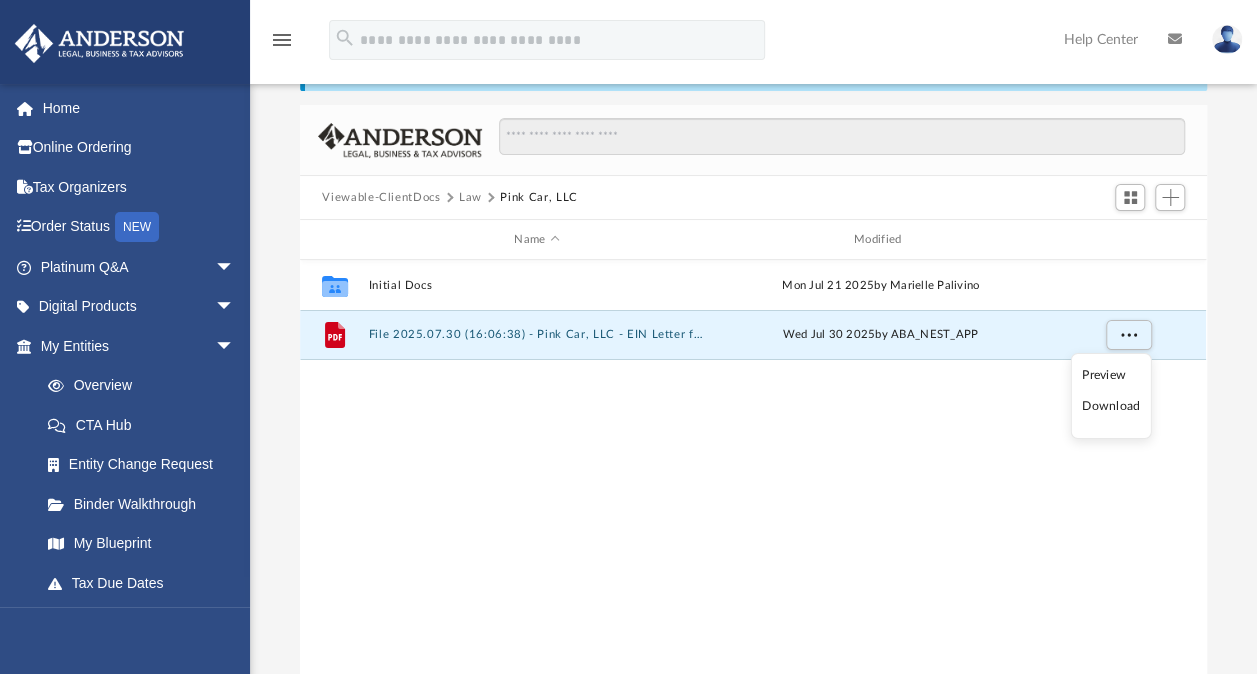 click on "Collaborated Folder Initial Docs Mon Jul 21 2025  by Marielle Palivino File 2025.07.30 (16:06:38) - Pink Car, LLC - EIN Letter from IRS.pdf Wed Jul 30 2025  by ABA_NEST_APP" at bounding box center [753, 467] 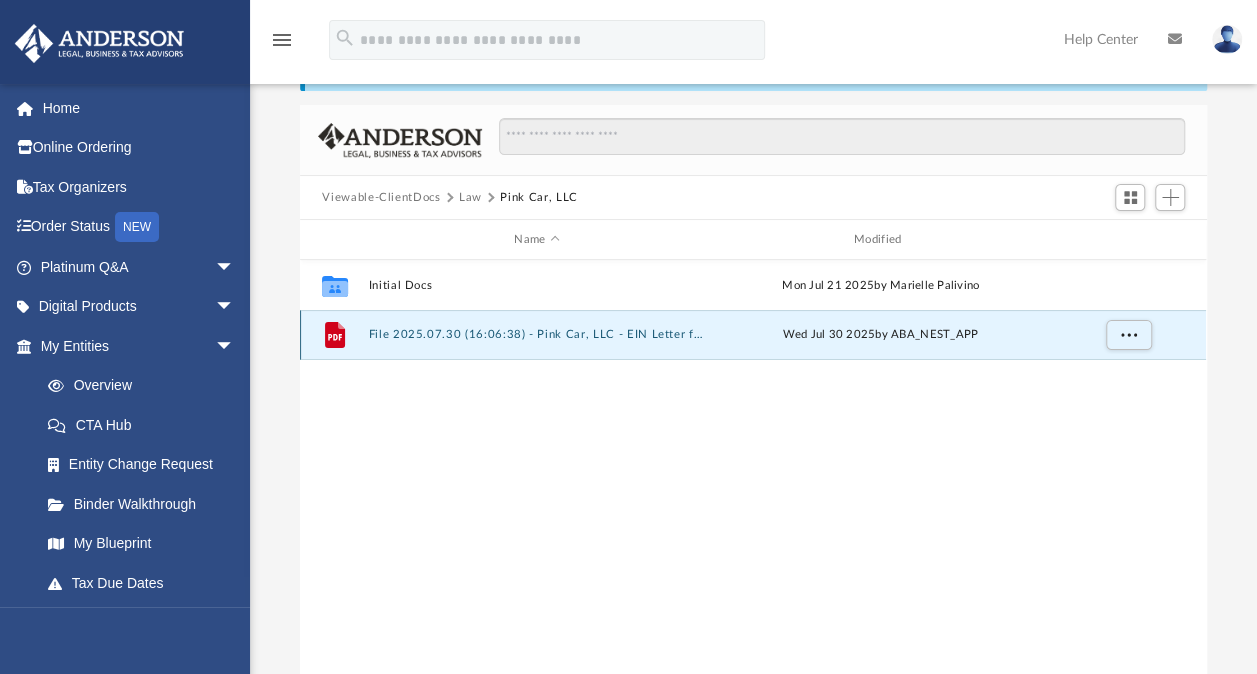 click on "File 2025.07.30 (16:06:38) - Pink Car, LLC - EIN Letter from IRS.pdf Wed Jul 30 2025  by ABA_NEST_APP" at bounding box center (753, 335) 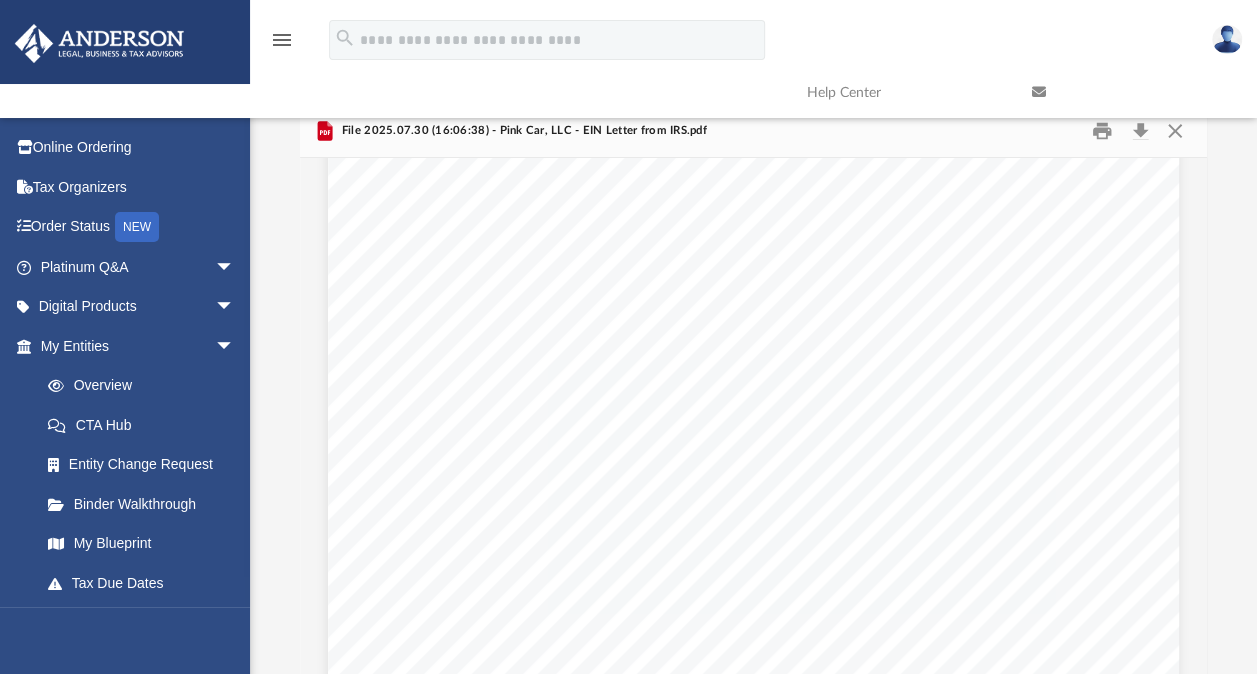 scroll, scrollTop: 0, scrollLeft: 0, axis: both 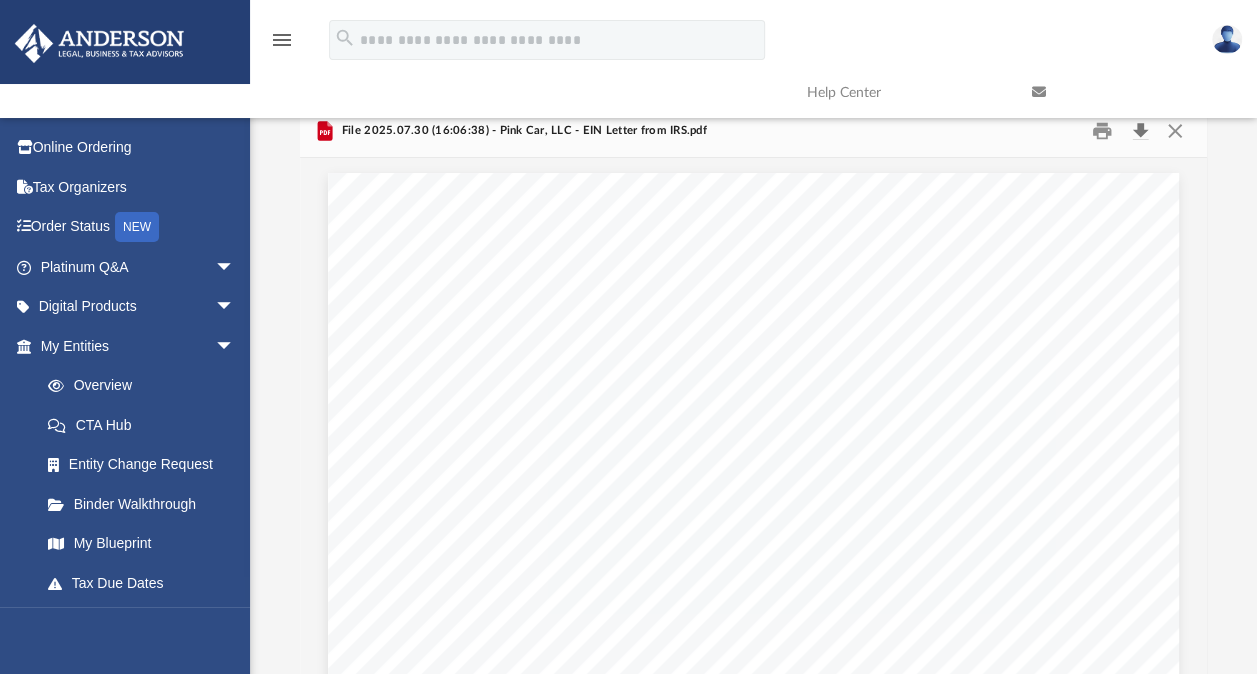 click at bounding box center [1140, 131] 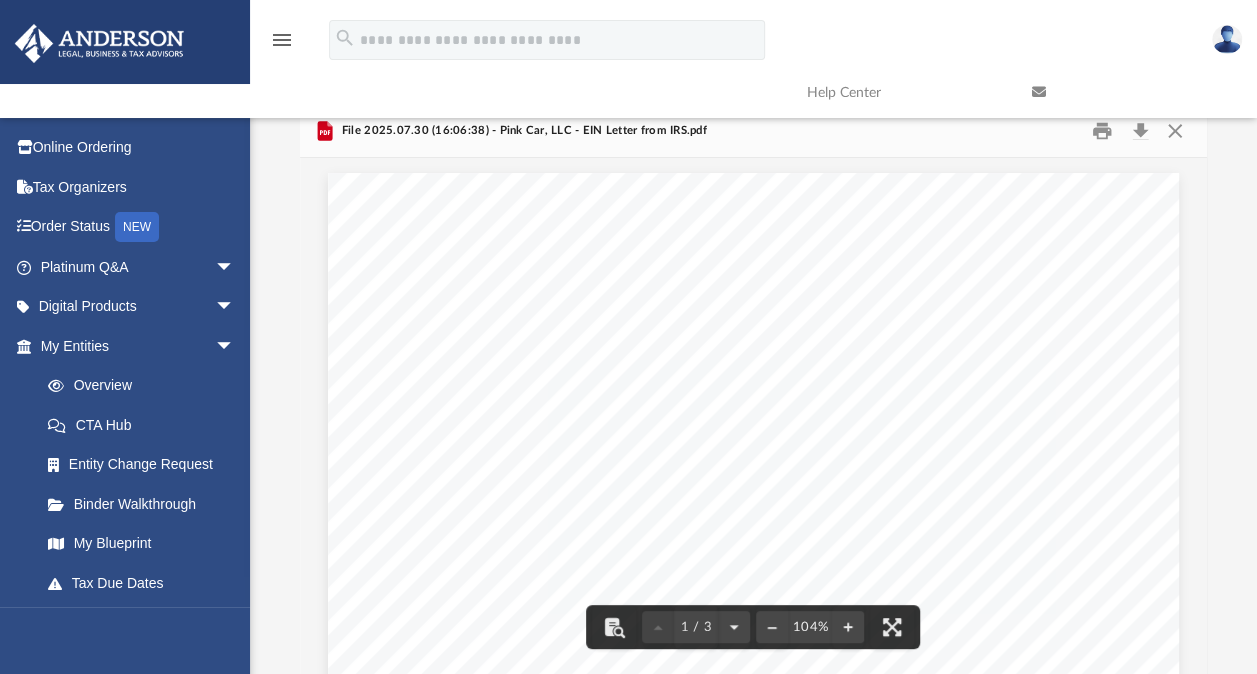 click on "Difficulty viewing your box folder? You can also access your account directly on  box.com  outside of the portal.  No Client Folder Found - Please contact   your team   for assistance.  Viewable-ClientDocs Law Pink Car, LLC Name    Modified    Collaborated Folder Initial Docs Mon Jul 21 2025  by Marielle Palivino File 2025.07.30 (16:06:38) - Pink Car, LLC - EIN Letter from IRS.pdf Wed Jul 30 2025  by ABA_NEST_APP 2025.07.30 (16:06:38) - Pink Car, LLC - EIN Letter from IRS.pdf
1 / 3 104%
Loading ..." at bounding box center [753, 354] 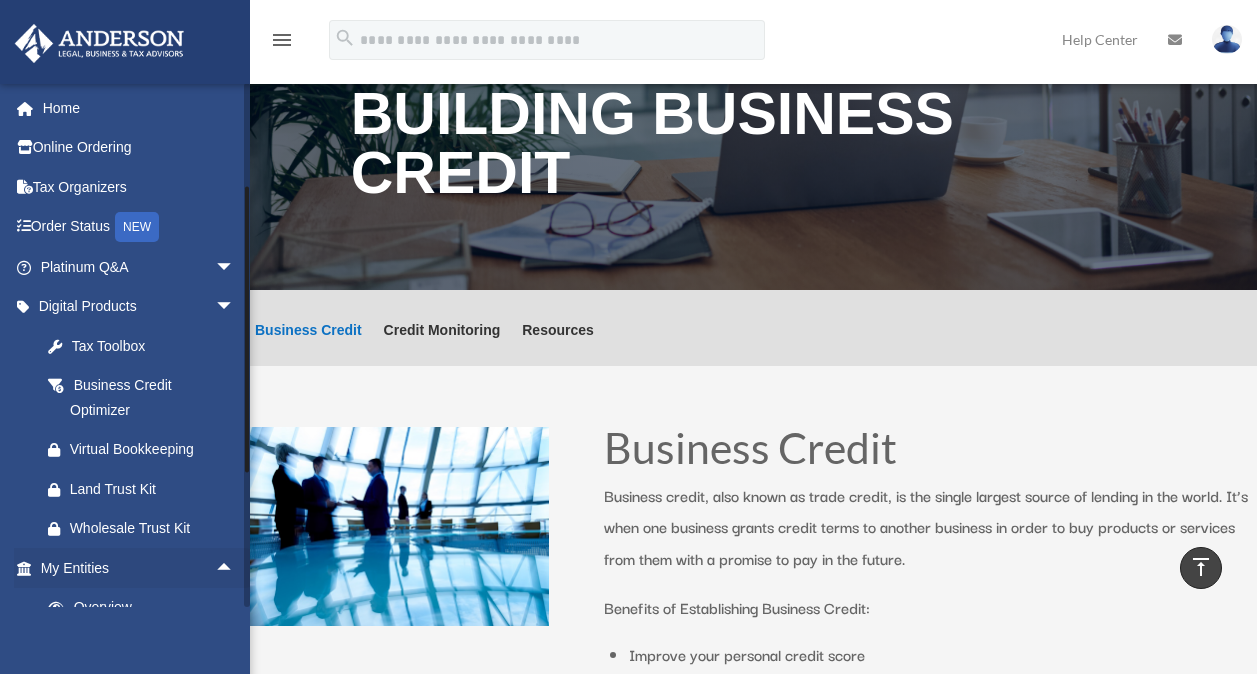 scroll, scrollTop: 1200, scrollLeft: 0, axis: vertical 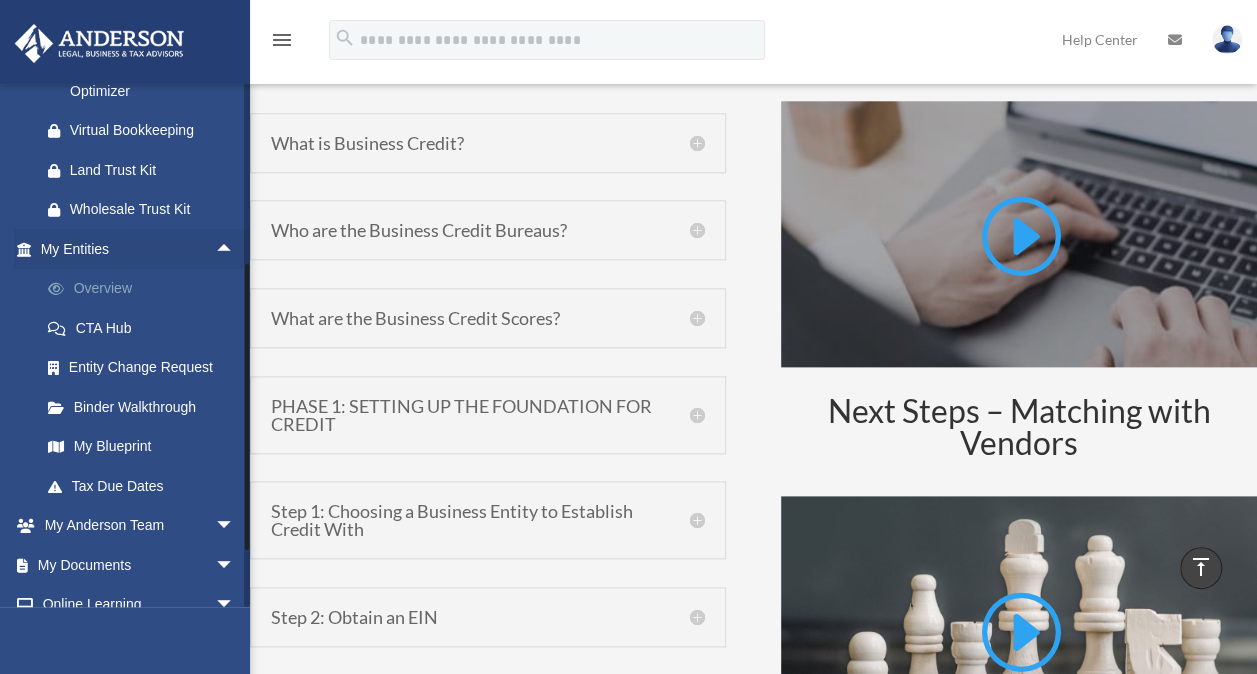 click on "Overview" at bounding box center [146, 289] 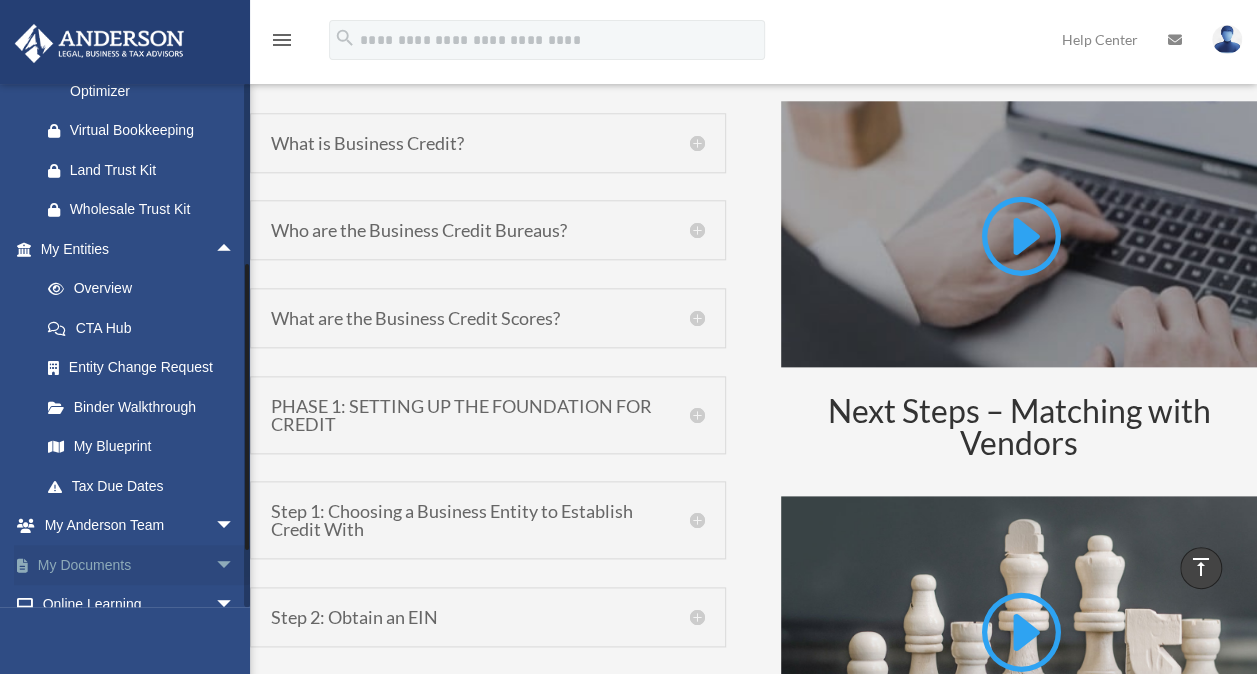click on "arrow_drop_down" at bounding box center (235, 565) 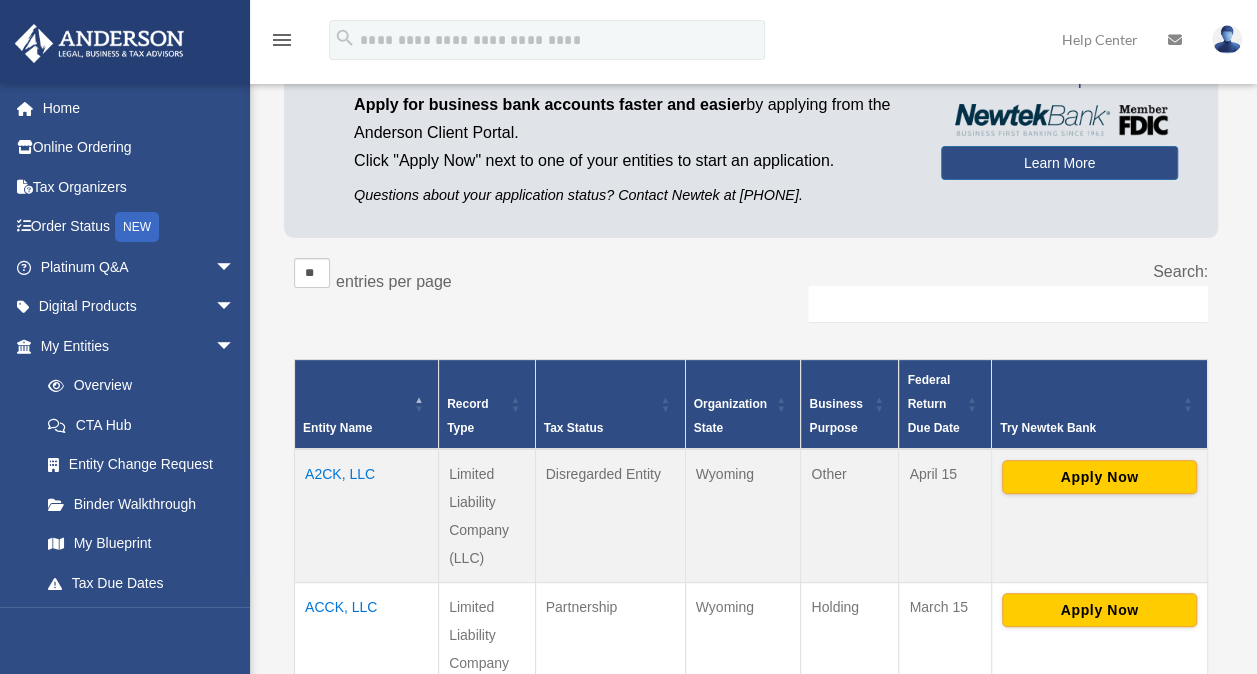 scroll, scrollTop: 300, scrollLeft: 0, axis: vertical 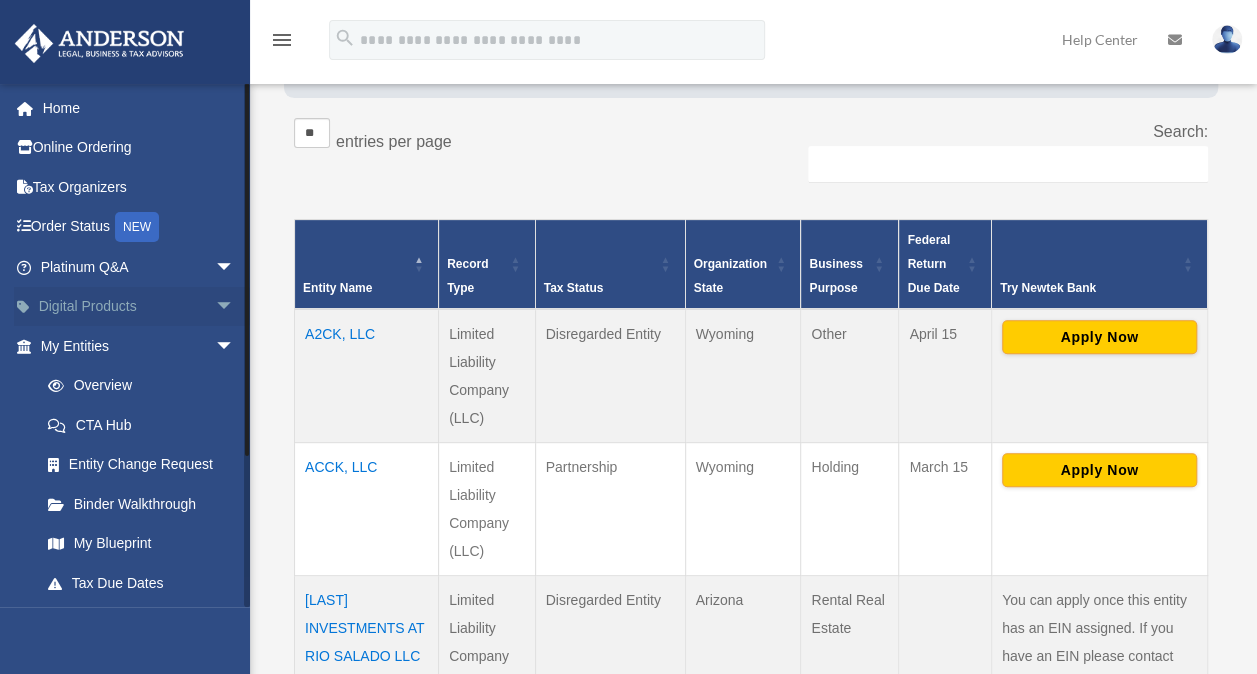 click on "arrow_drop_down" at bounding box center (235, 307) 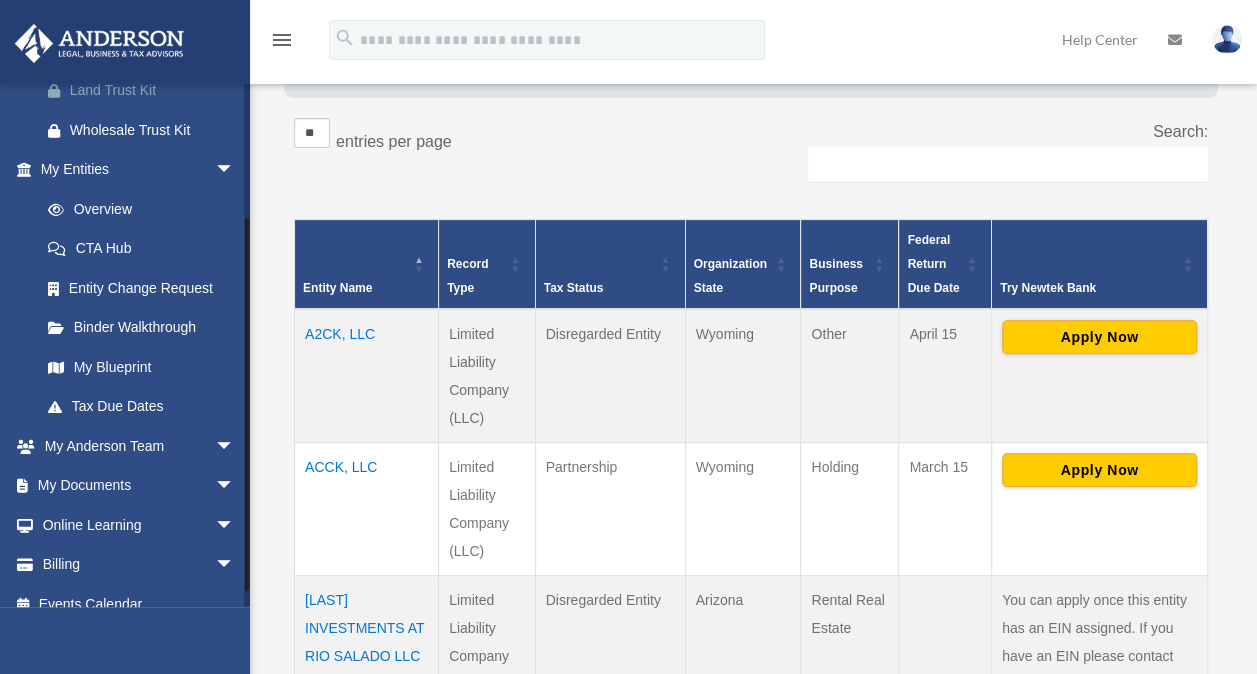 scroll, scrollTop: 419, scrollLeft: 0, axis: vertical 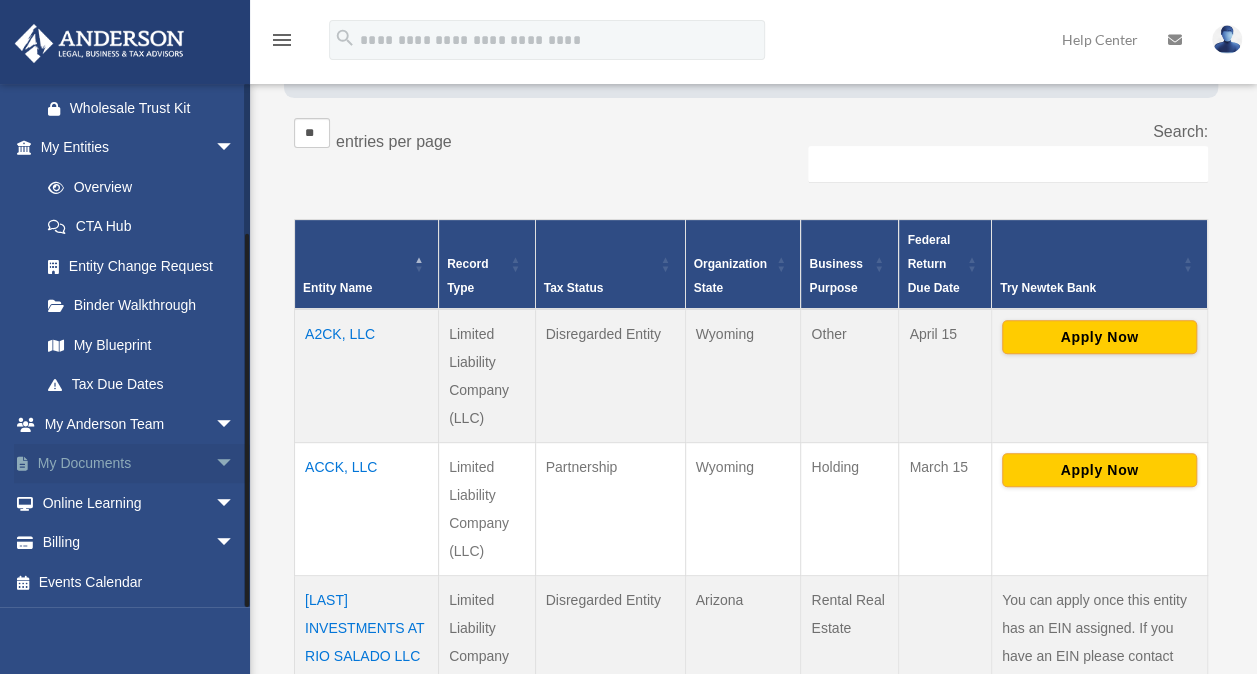 click on "arrow_drop_down" at bounding box center (235, 464) 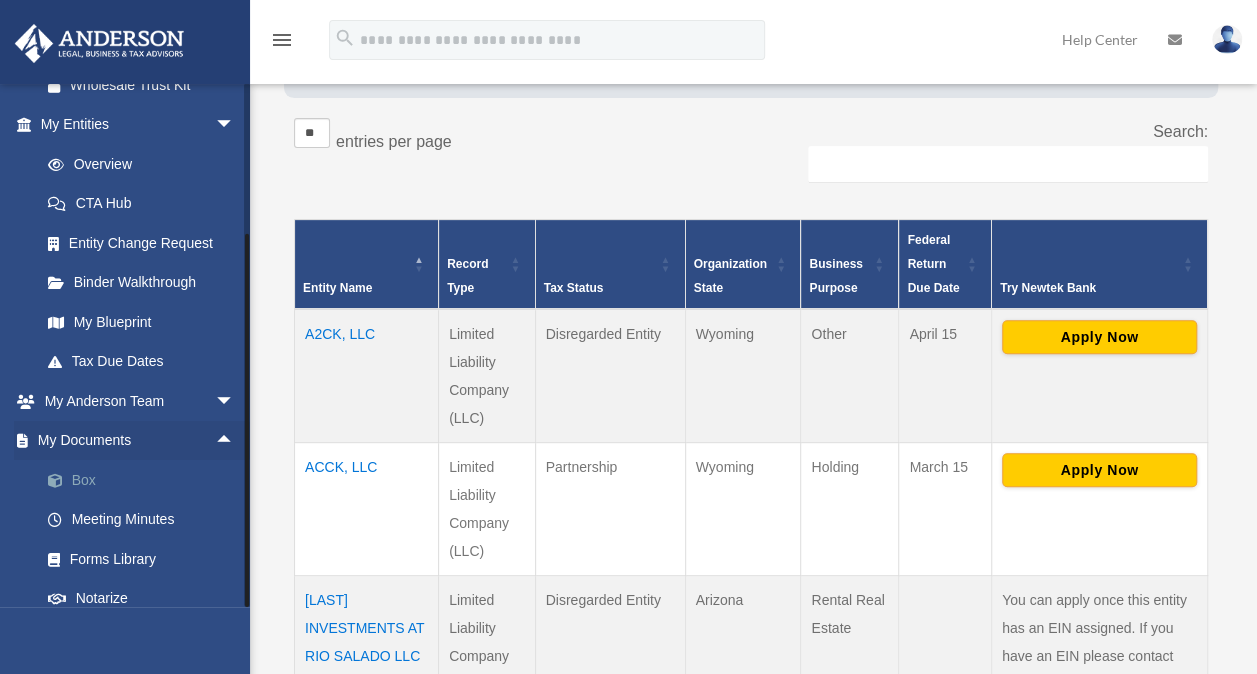 click on "Box" at bounding box center (146, 480) 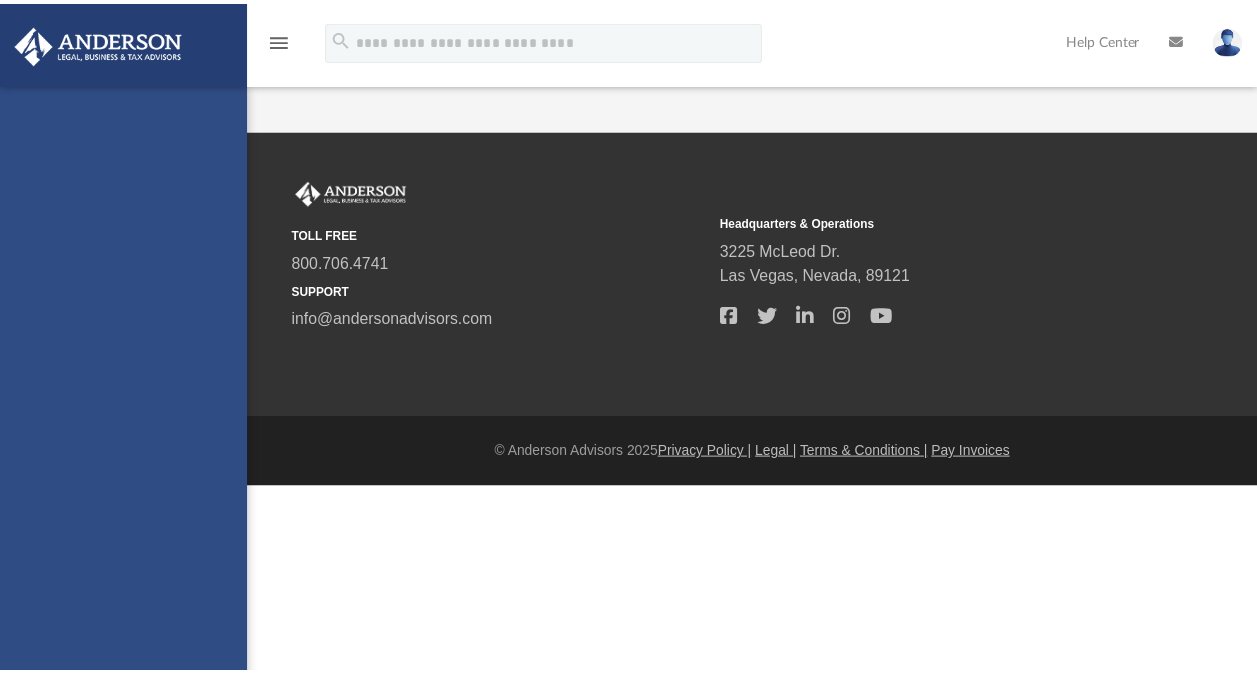 scroll, scrollTop: 0, scrollLeft: 0, axis: both 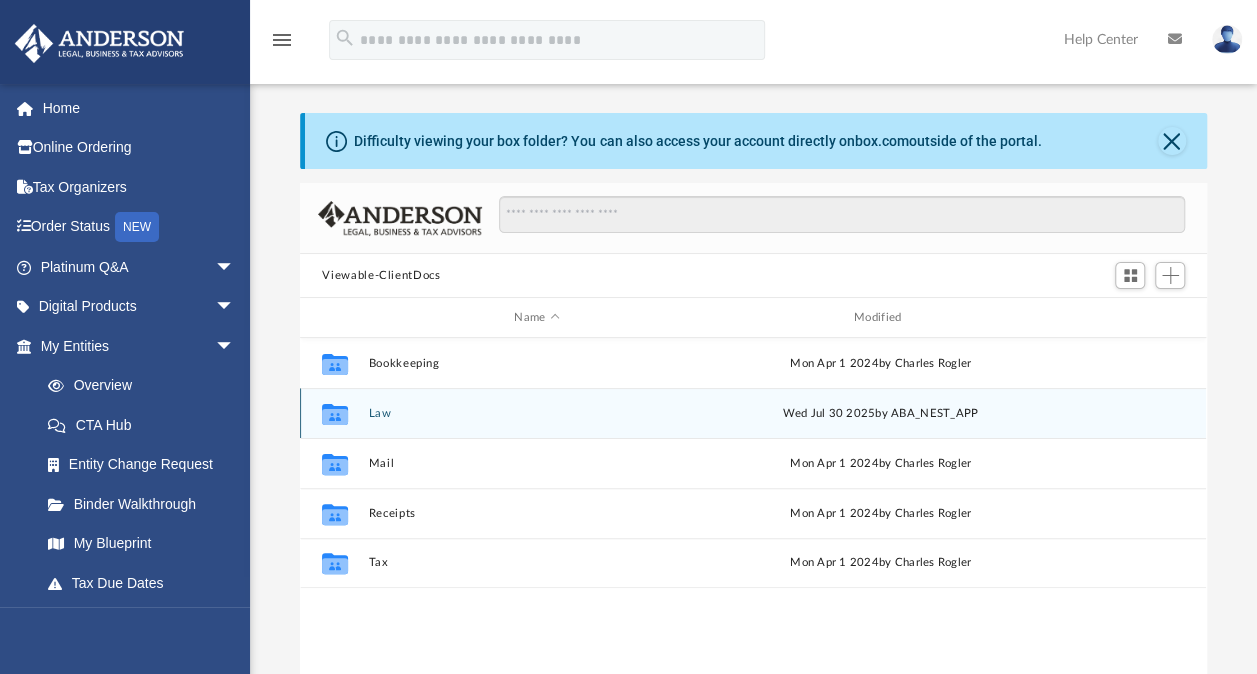 click on "Collaborated Folder Law Wed Jul 30 2025  by ABA_NEST_APP" at bounding box center (753, 413) 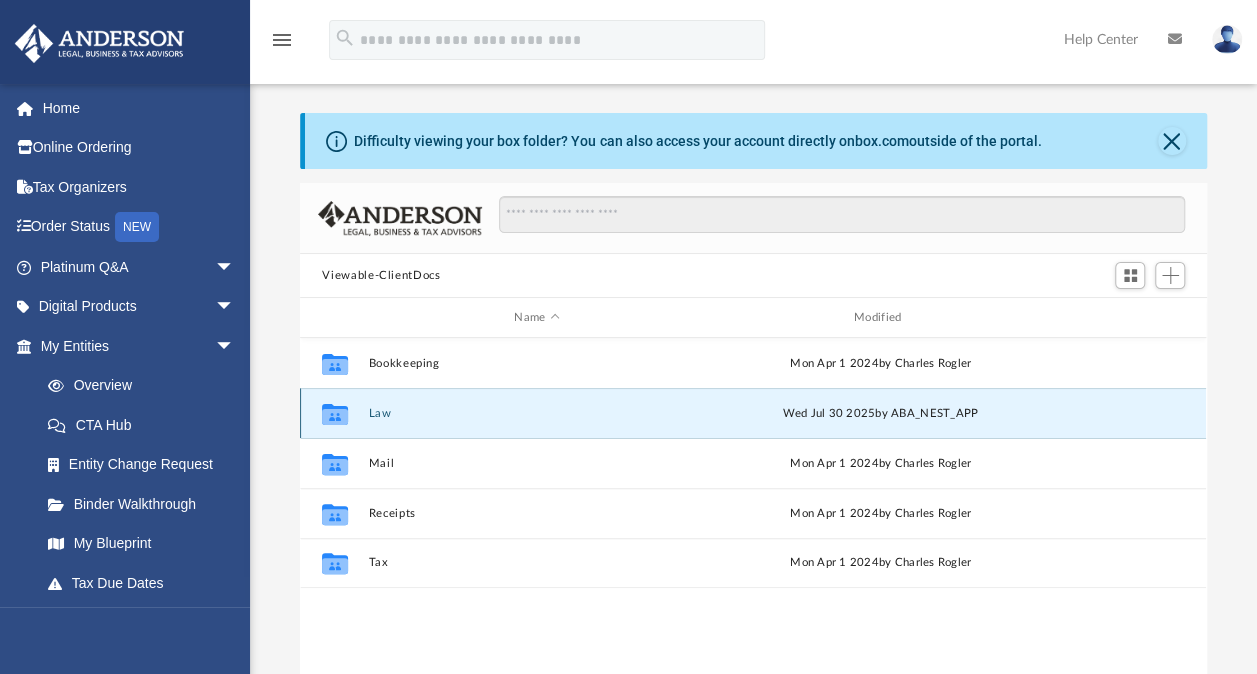 click on "Law" at bounding box center [537, 413] 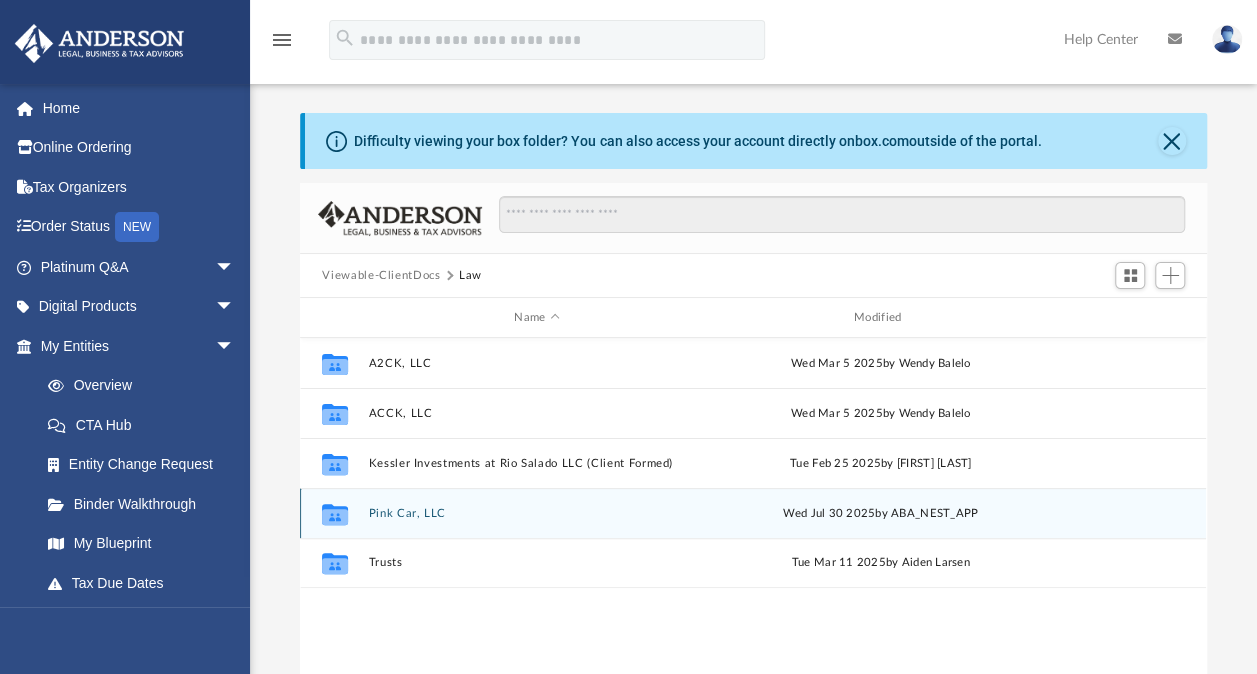 click on "Pink Car, LLC" at bounding box center [537, 513] 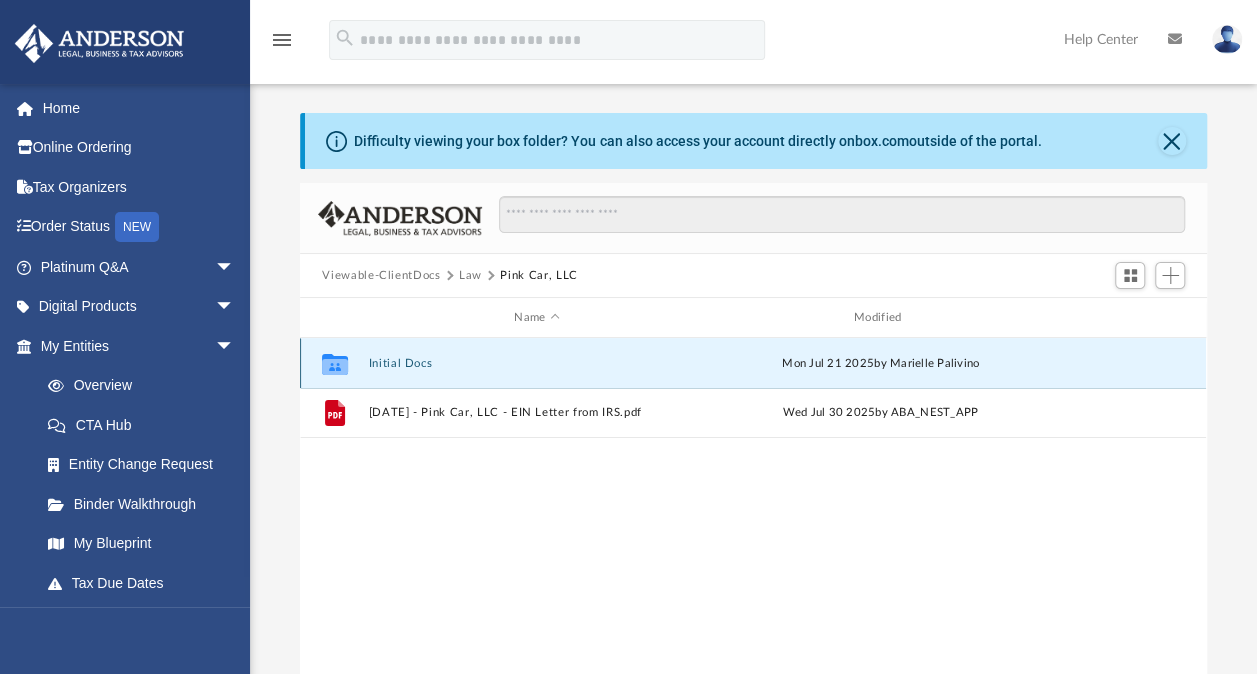 click on "Initial Docs" at bounding box center [537, 363] 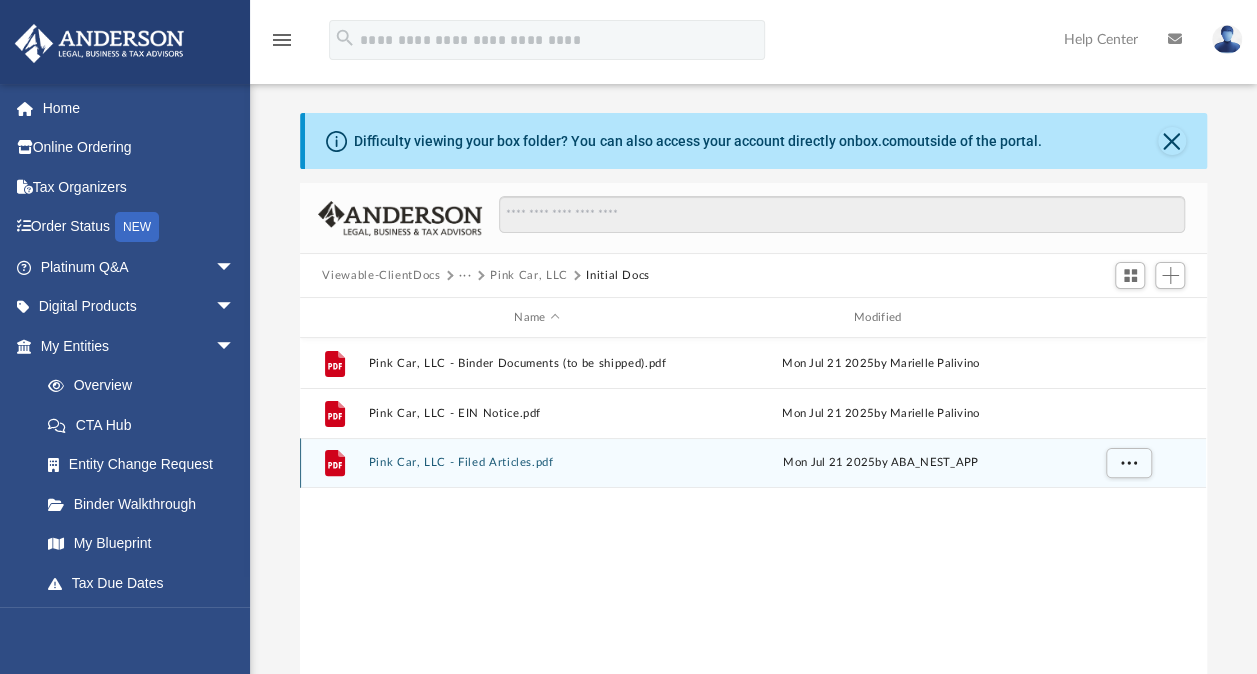 click on "Pink Car, LLC - Filed Articles.pdf" at bounding box center [537, 462] 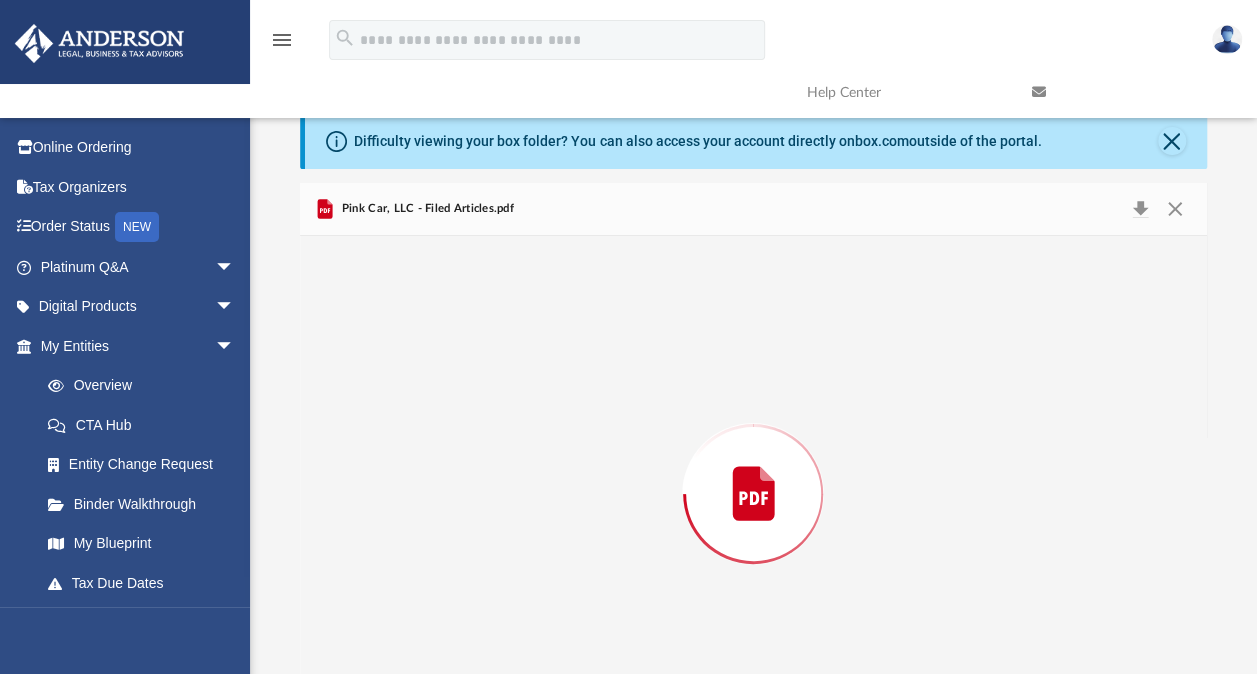 scroll, scrollTop: 78, scrollLeft: 0, axis: vertical 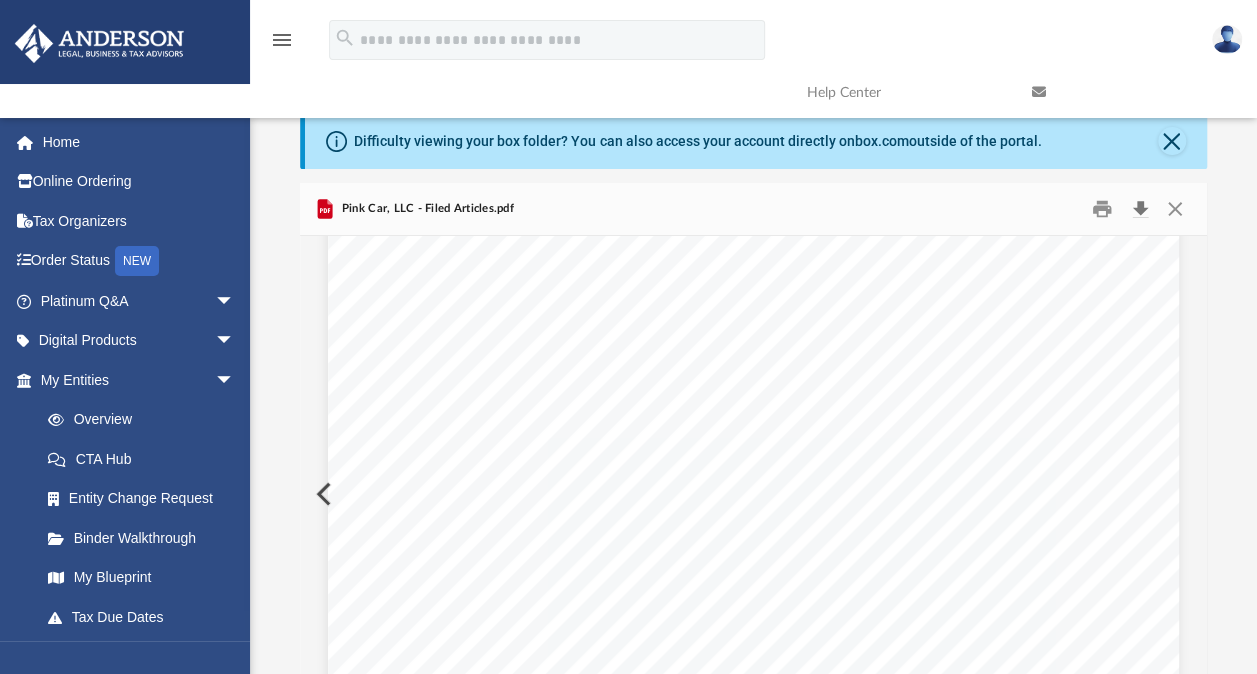 click at bounding box center [1140, 209] 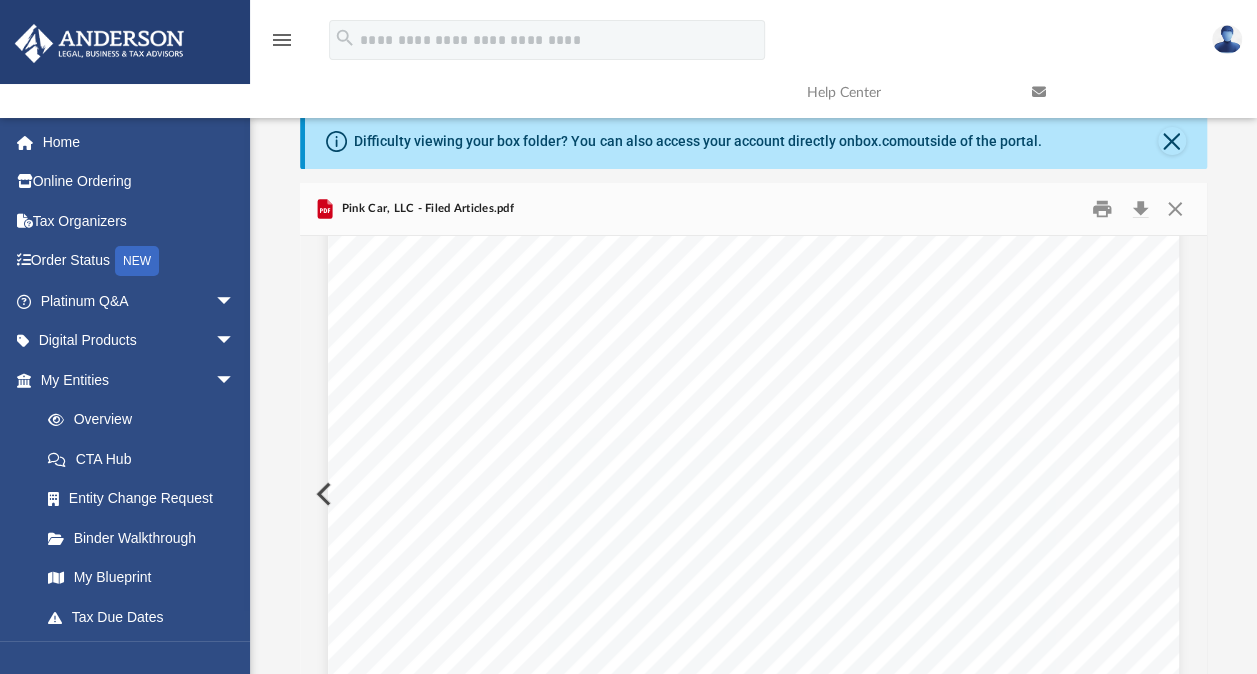 click on "Pink Car, LLC - Filed Articles.pdf" at bounding box center [753, 209] 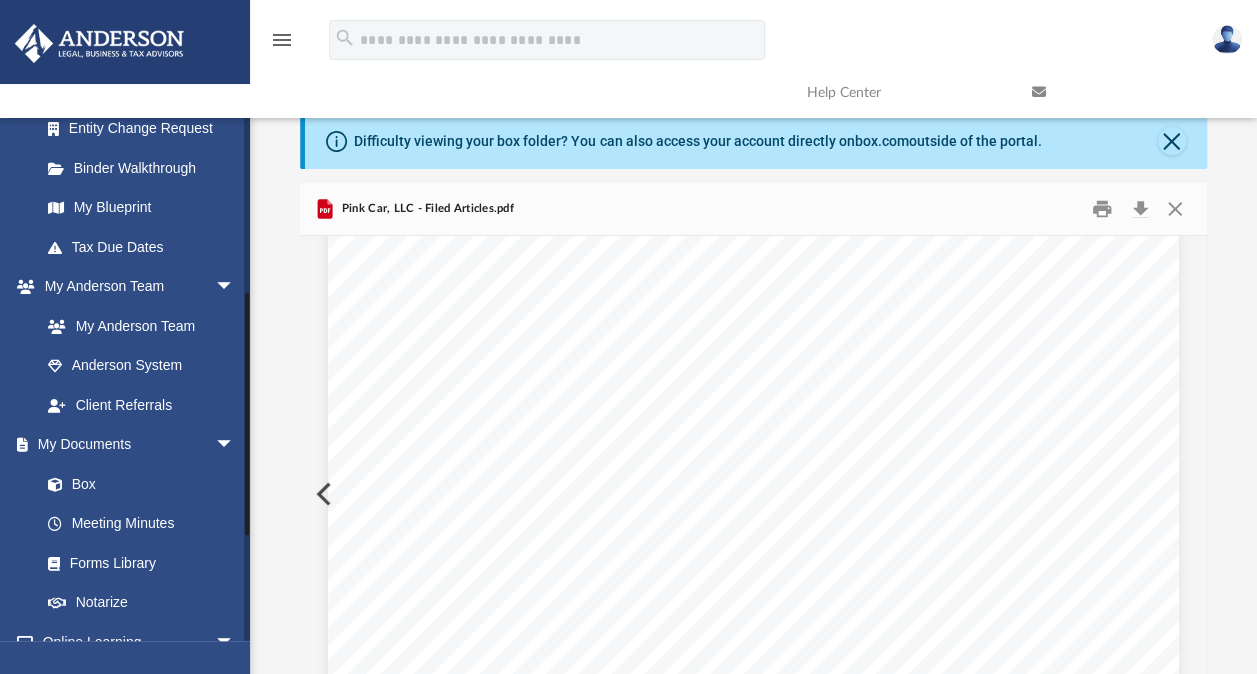 scroll, scrollTop: 500, scrollLeft: 0, axis: vertical 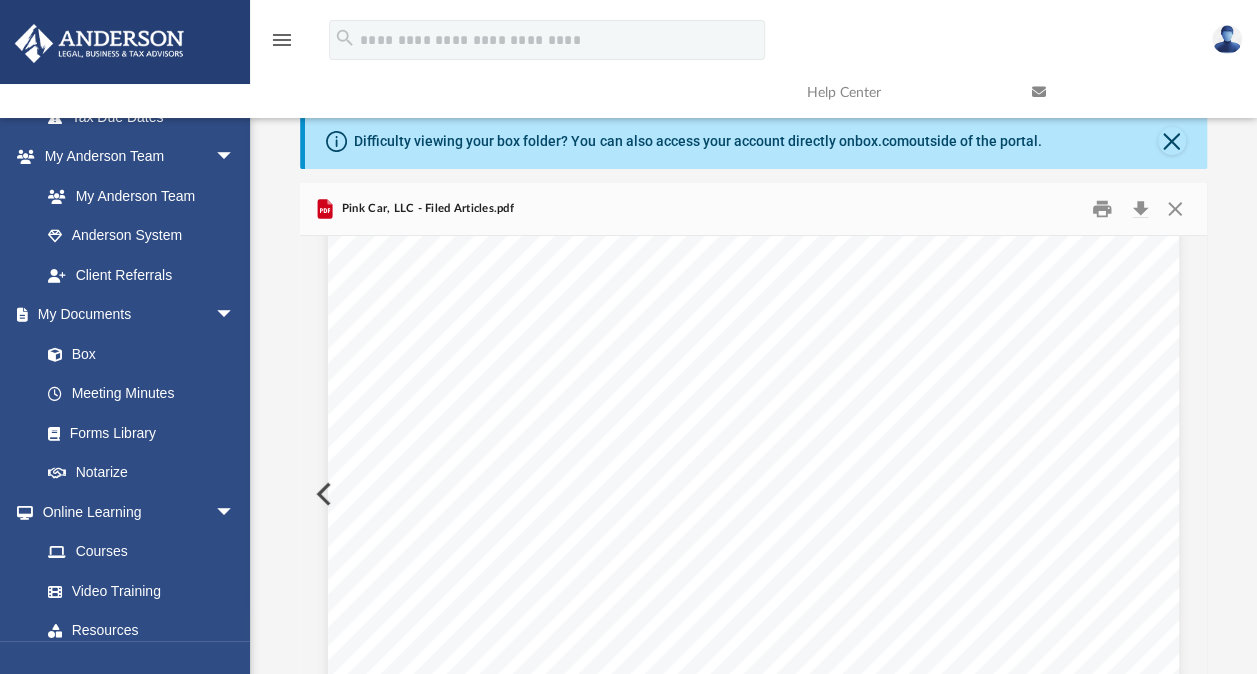 click at bounding box center [753, 286] 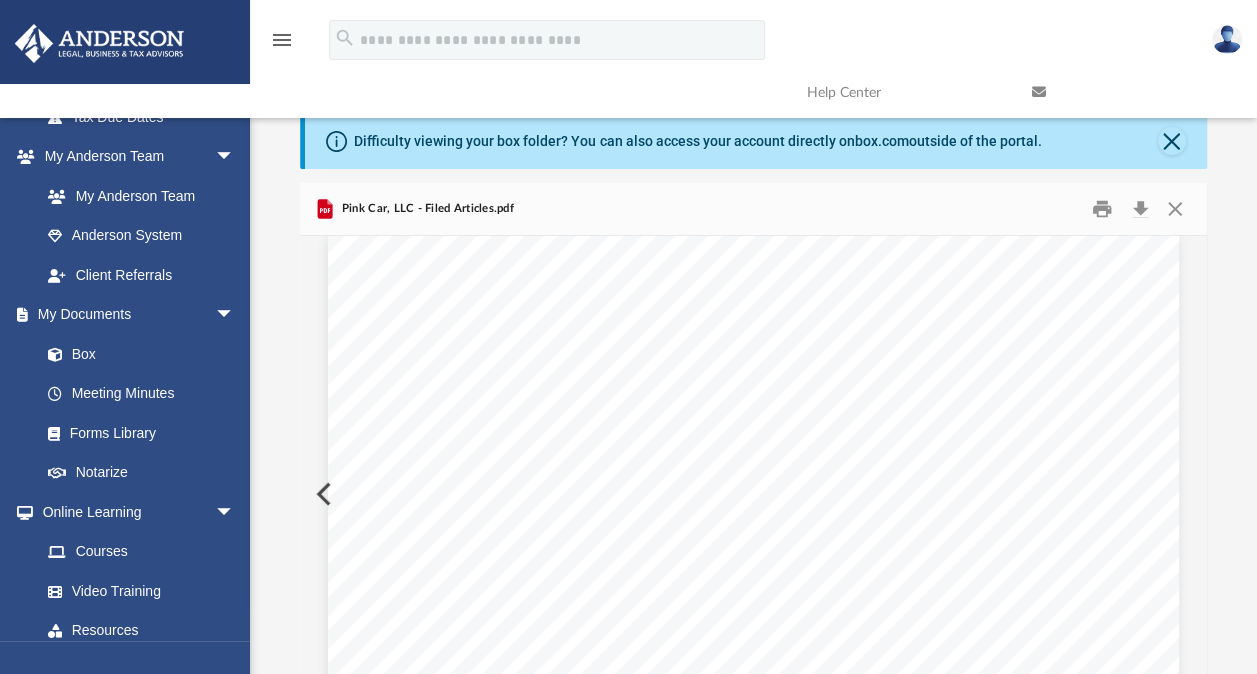 scroll, scrollTop: 15, scrollLeft: 0, axis: vertical 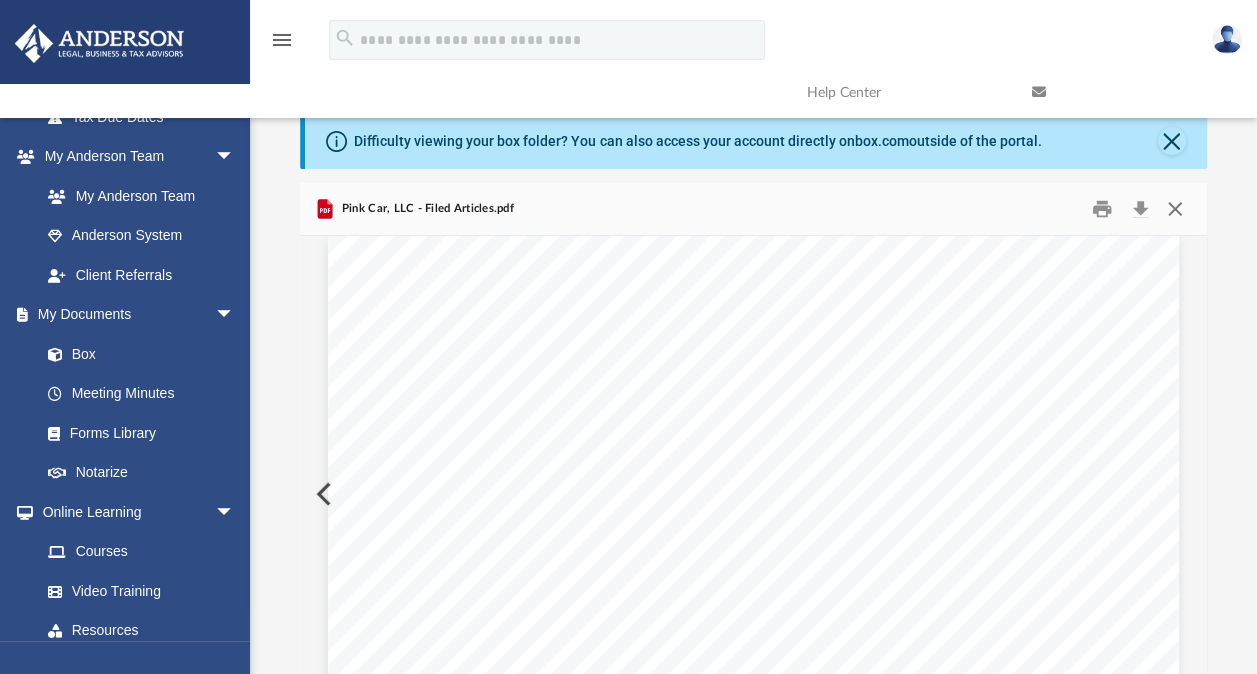 click at bounding box center [1175, 209] 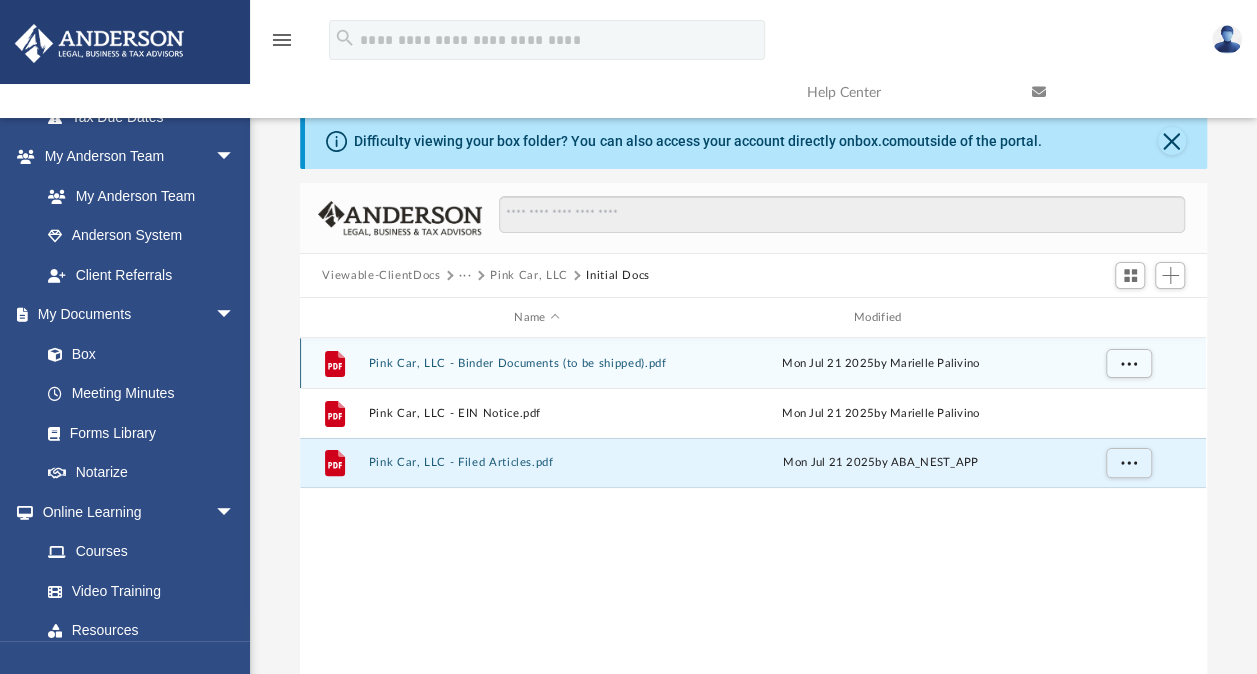 click on "Pink Car, LLC - Binder Documents  (to be shipped).pdf" at bounding box center [537, 363] 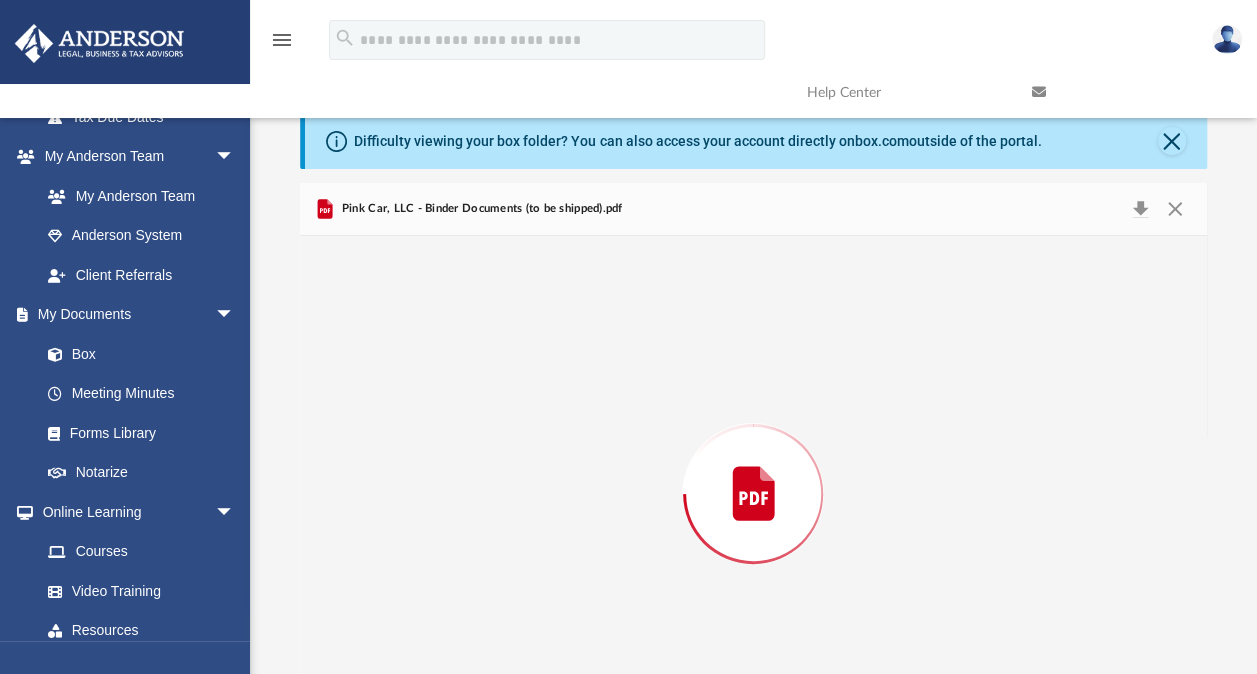 scroll, scrollTop: 78, scrollLeft: 0, axis: vertical 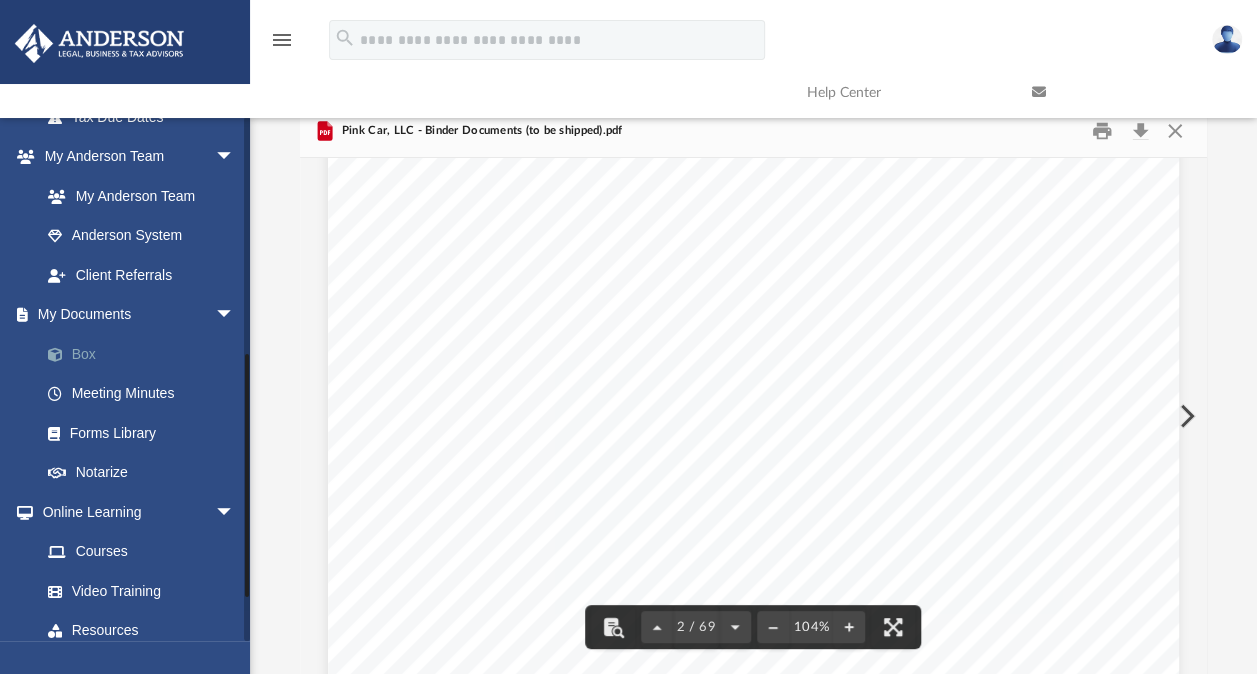 click on "Box" at bounding box center (146, 354) 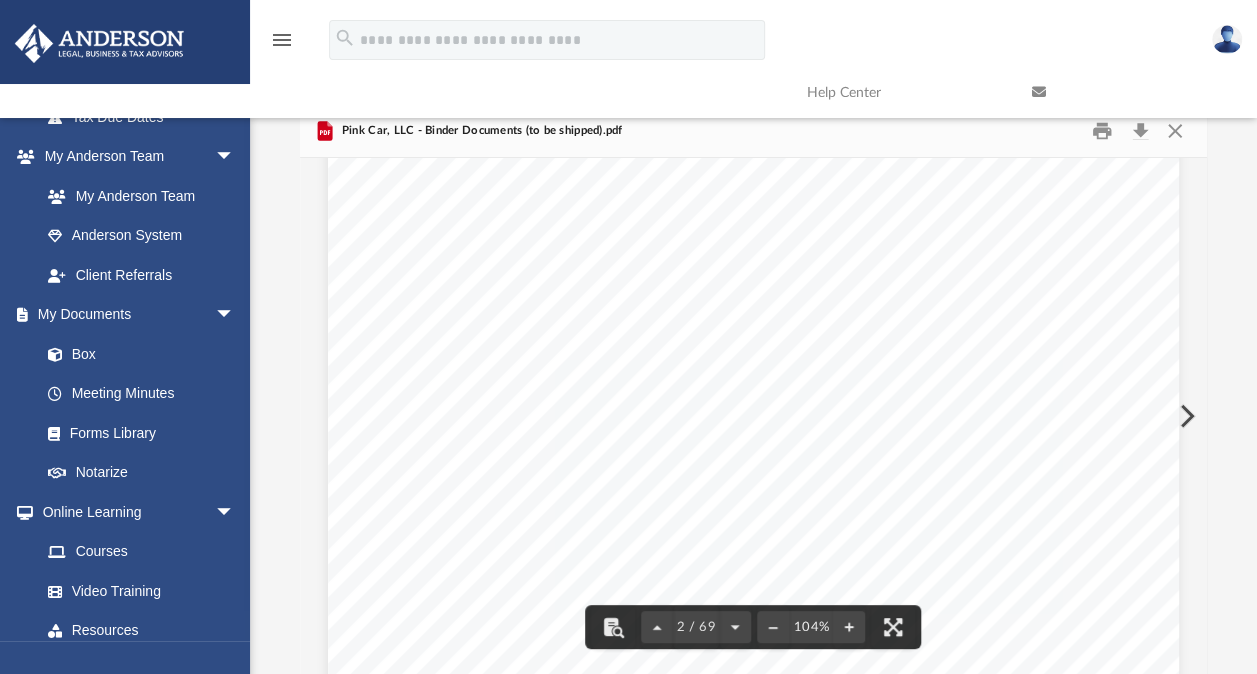 click at bounding box center (1129, 92) 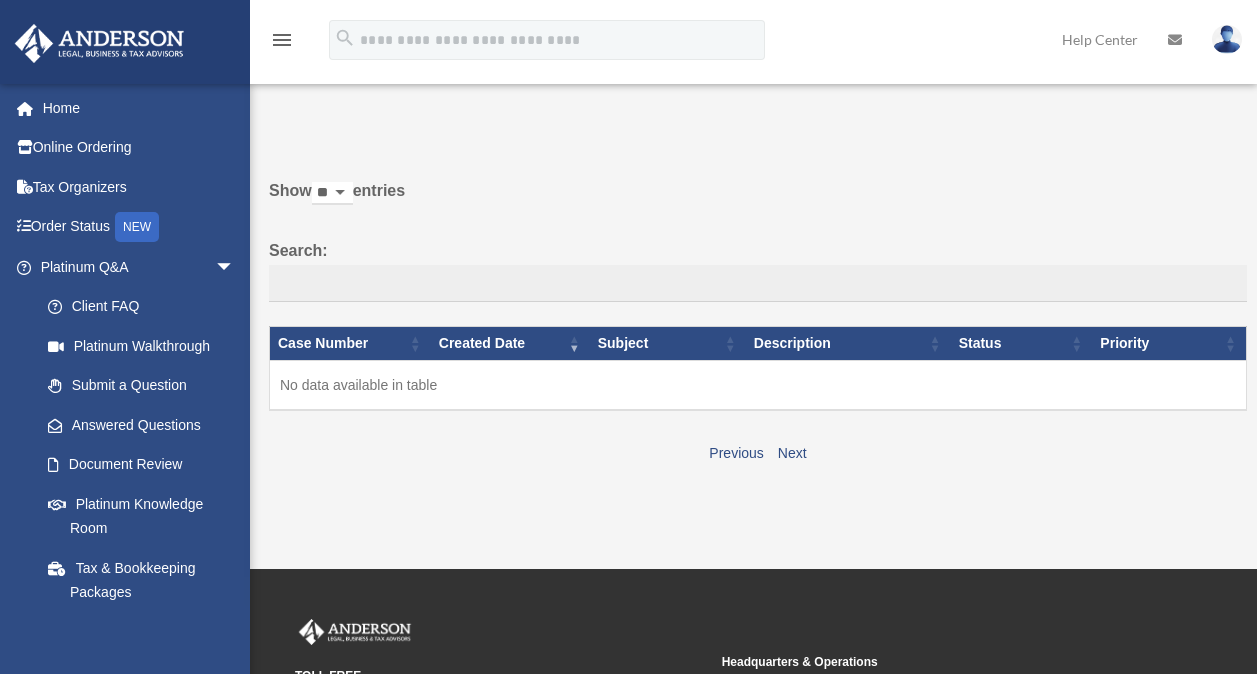 scroll, scrollTop: 0, scrollLeft: 0, axis: both 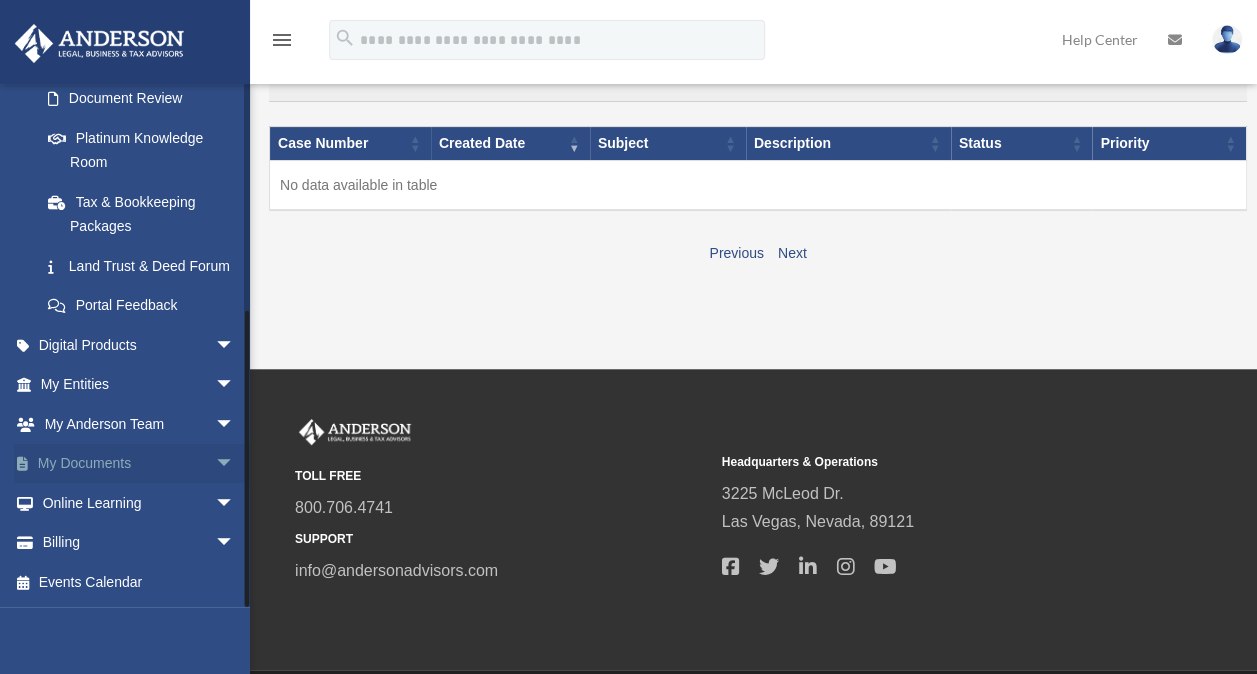 click on "arrow_drop_down" at bounding box center [235, 464] 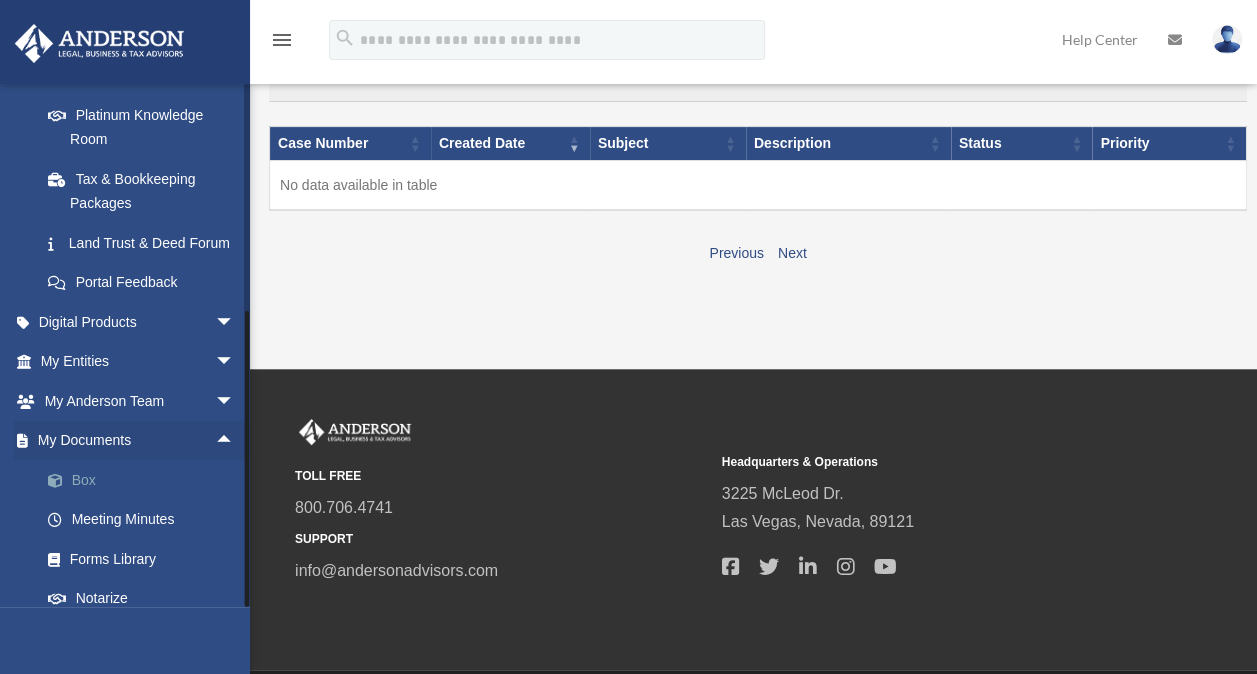click on "Box" at bounding box center (146, 480) 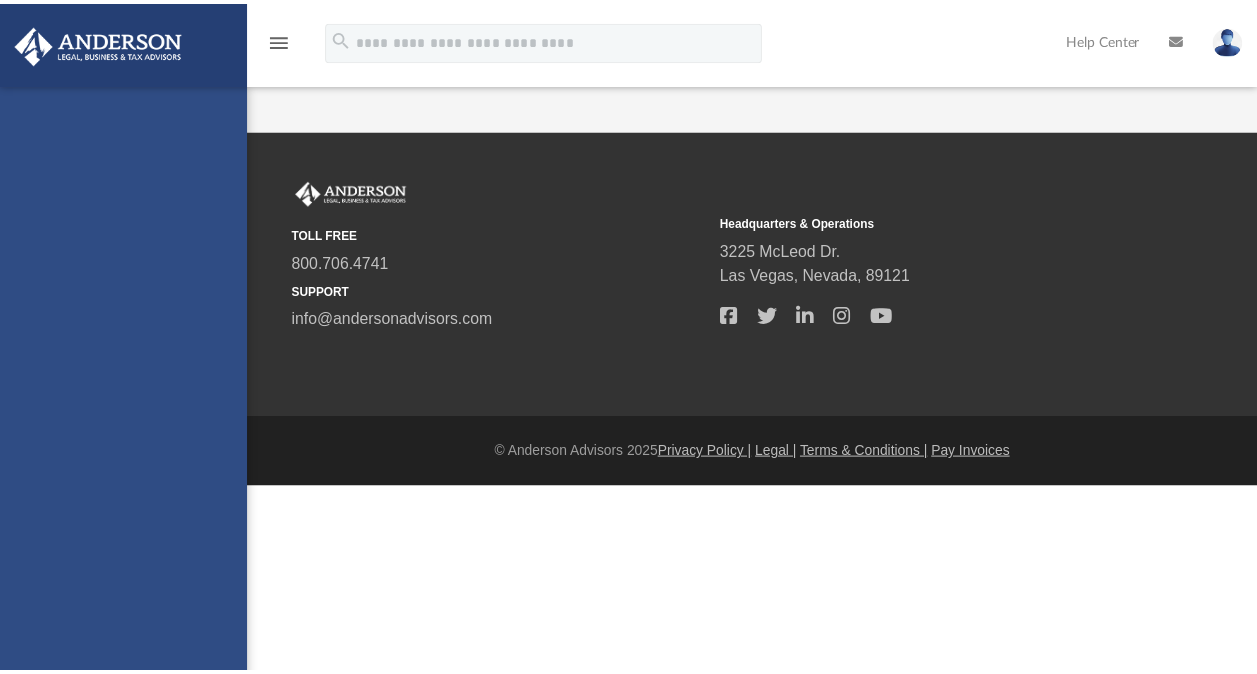 scroll, scrollTop: 0, scrollLeft: 0, axis: both 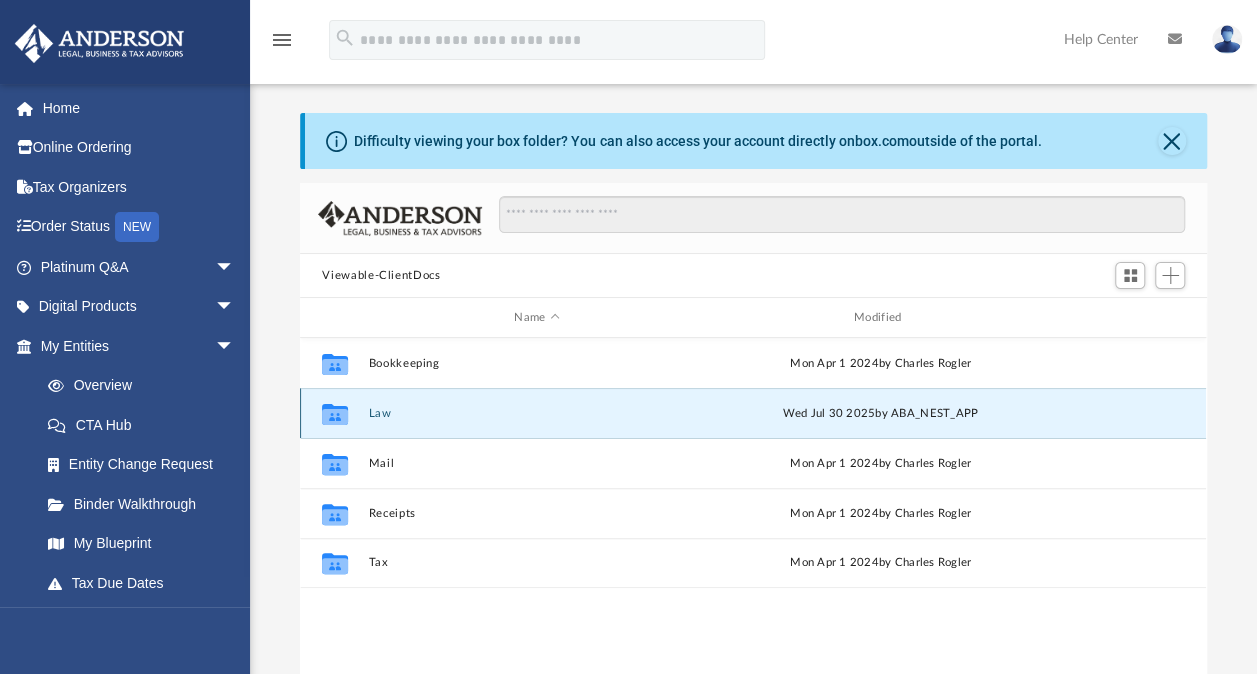 click on "Law" at bounding box center (537, 413) 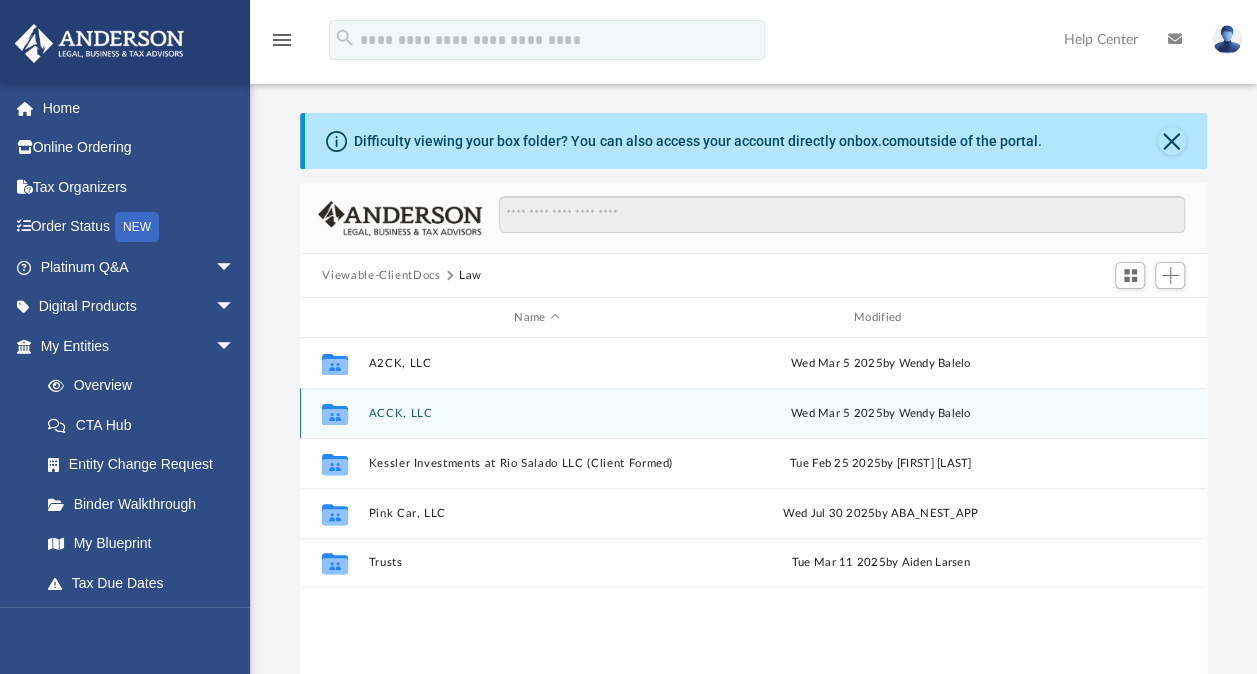 click on "ACCK, LLC" at bounding box center [537, 413] 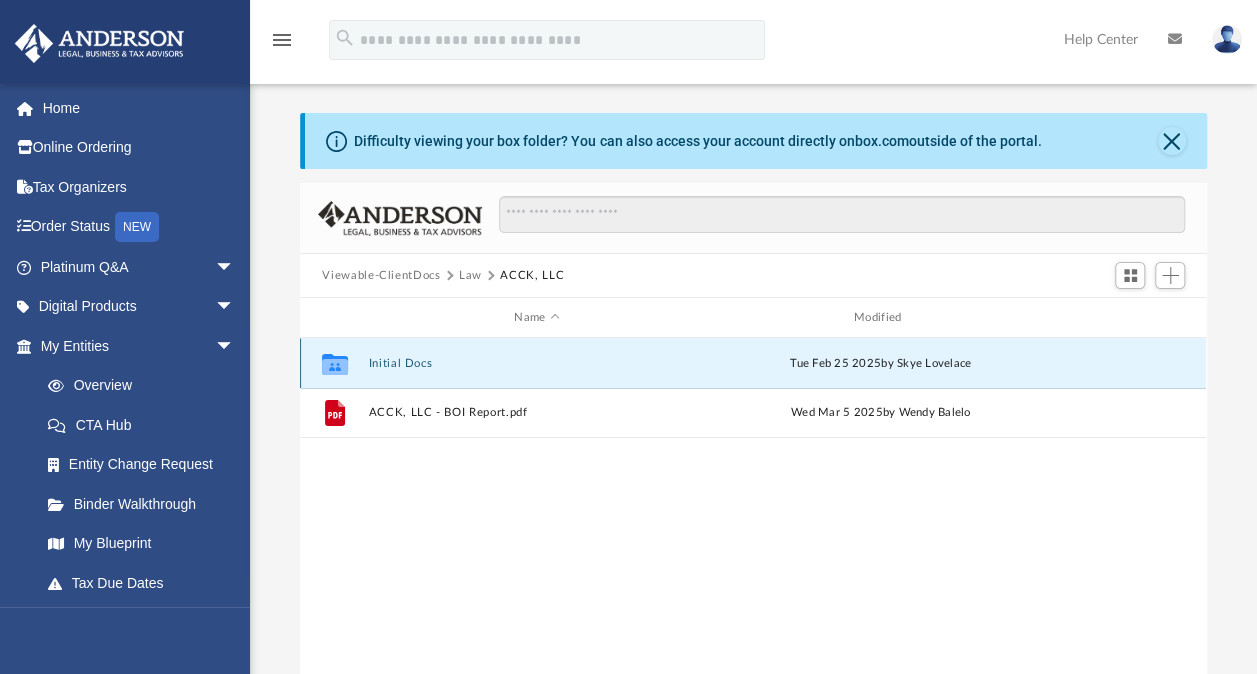 click on "Initial Docs" at bounding box center [537, 363] 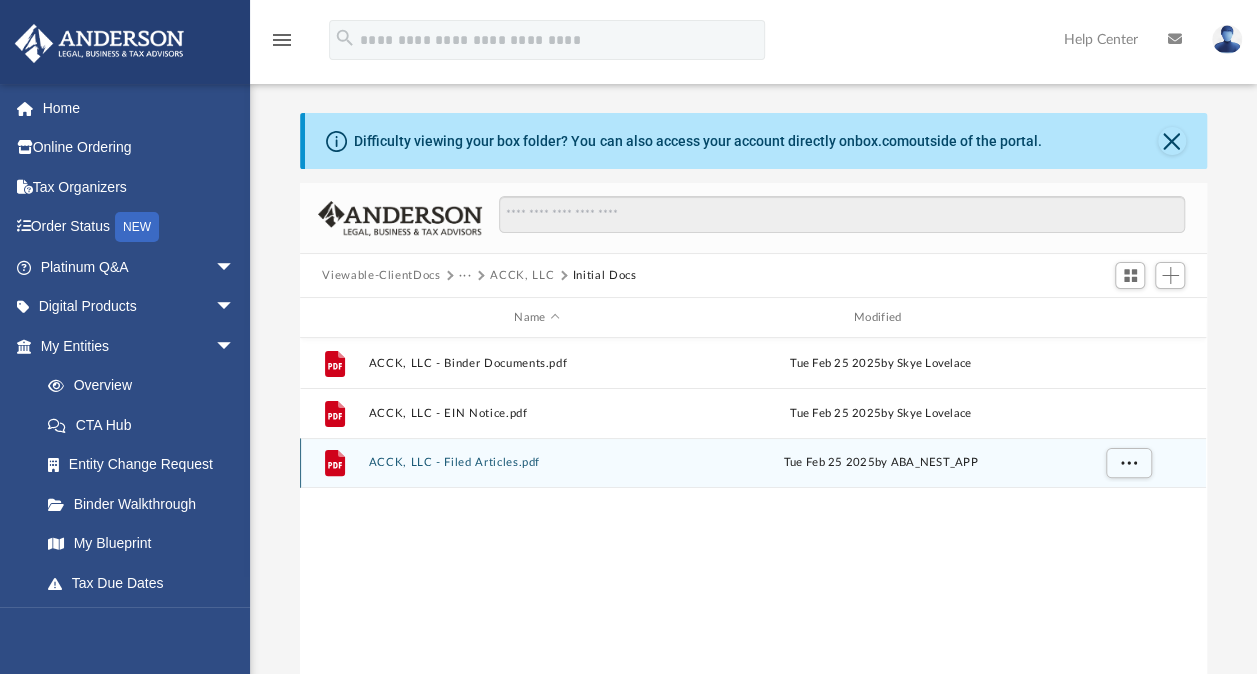 click on "ACCK, LLC - Filed Articles.pdf" at bounding box center [537, 462] 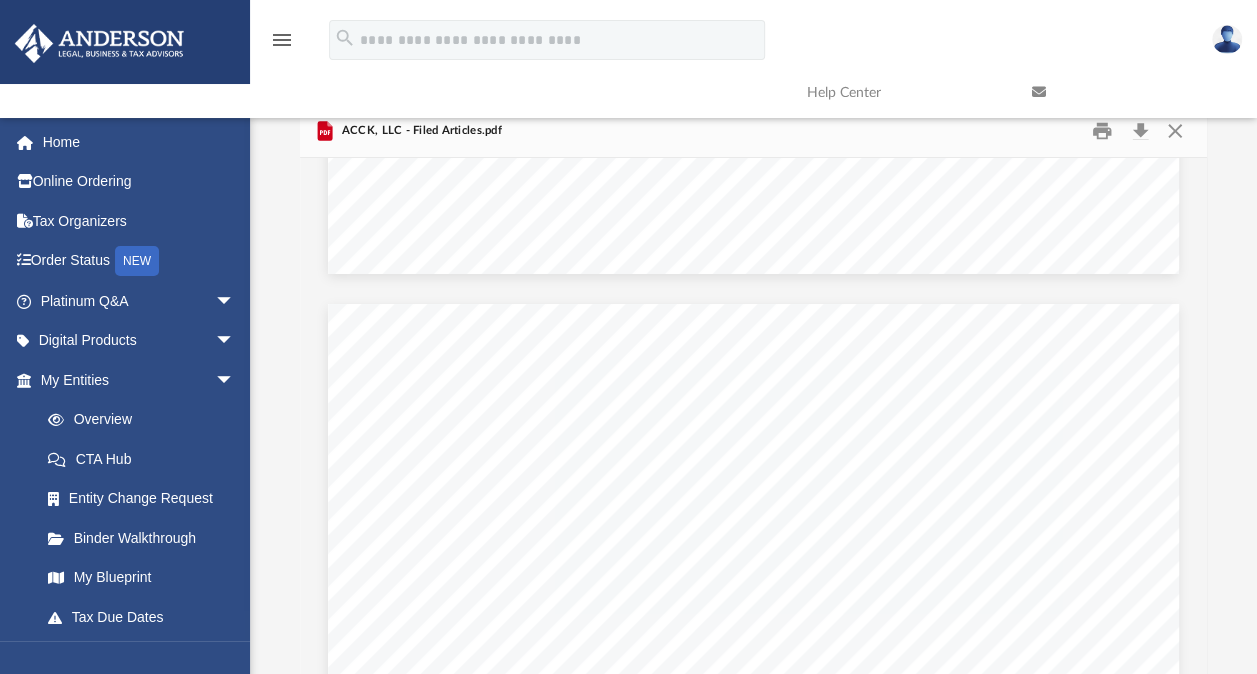 scroll, scrollTop: 500, scrollLeft: 0, axis: vertical 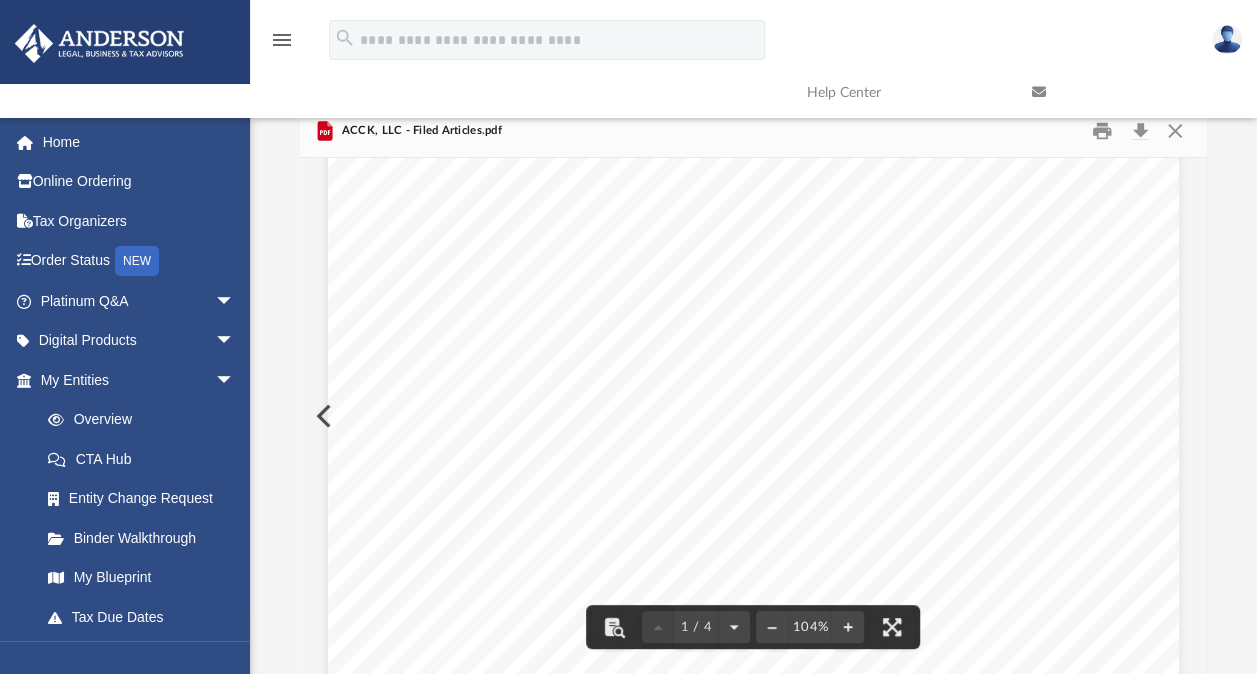 click at bounding box center (1129, 92) 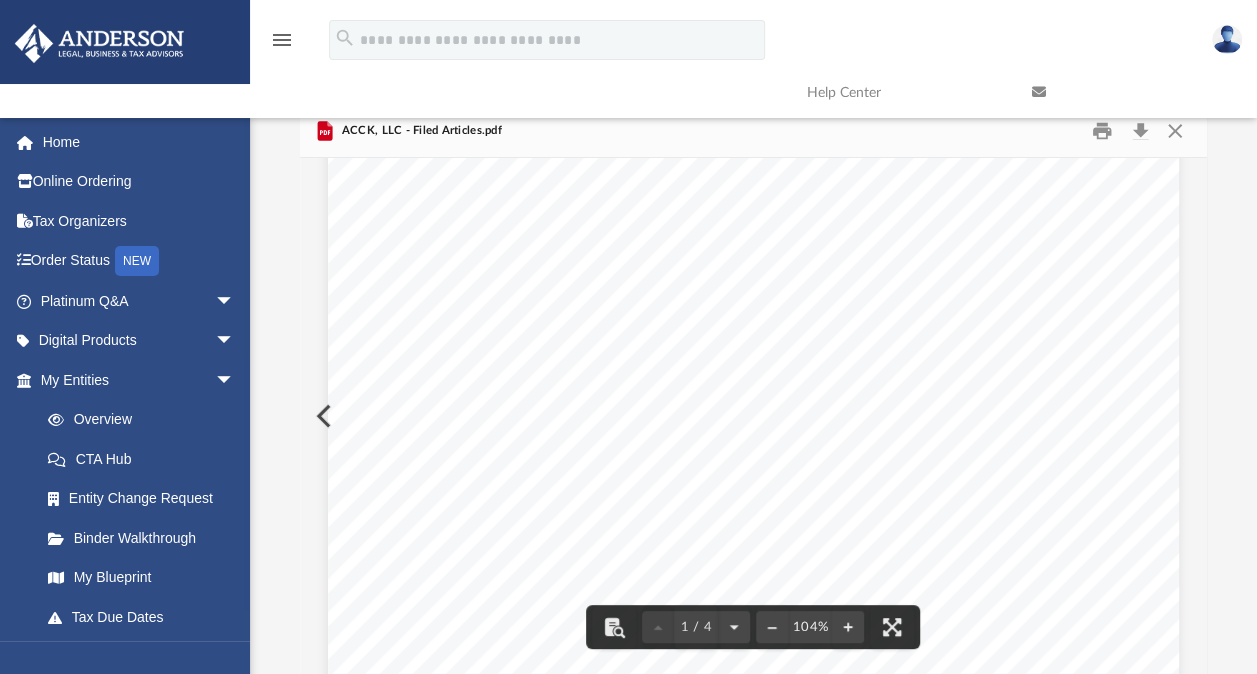 scroll, scrollTop: 300, scrollLeft: 0, axis: vertical 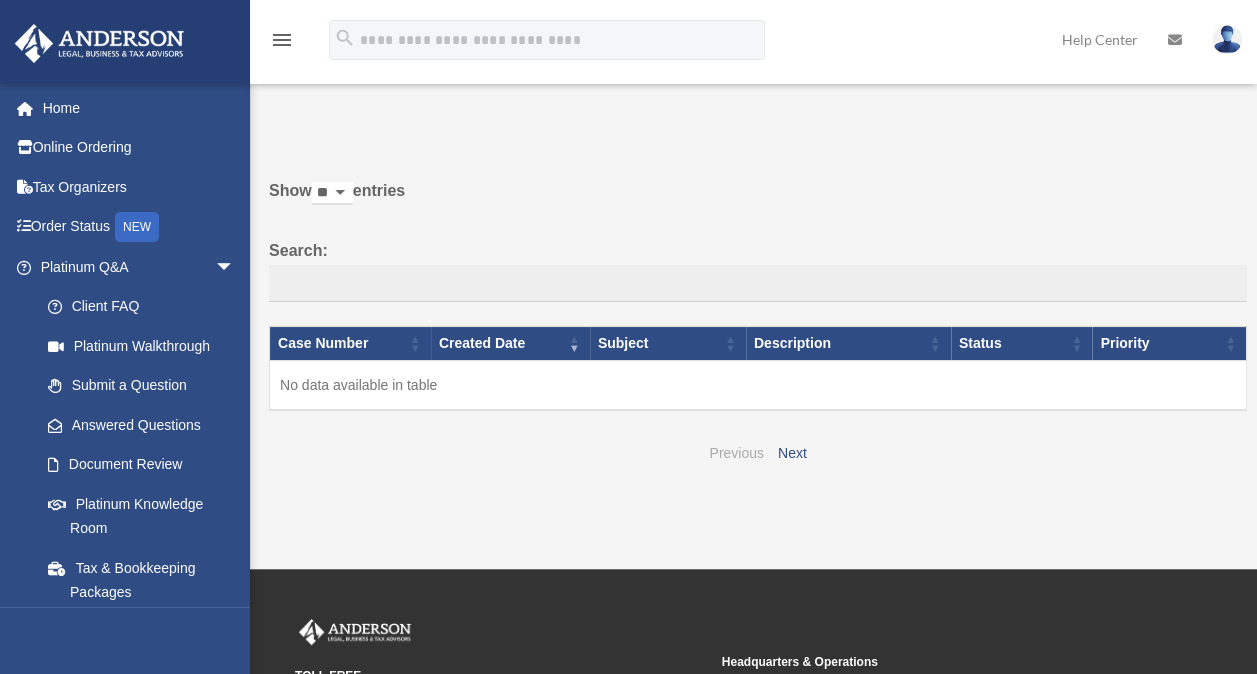 click on "Previous" at bounding box center (736, 453) 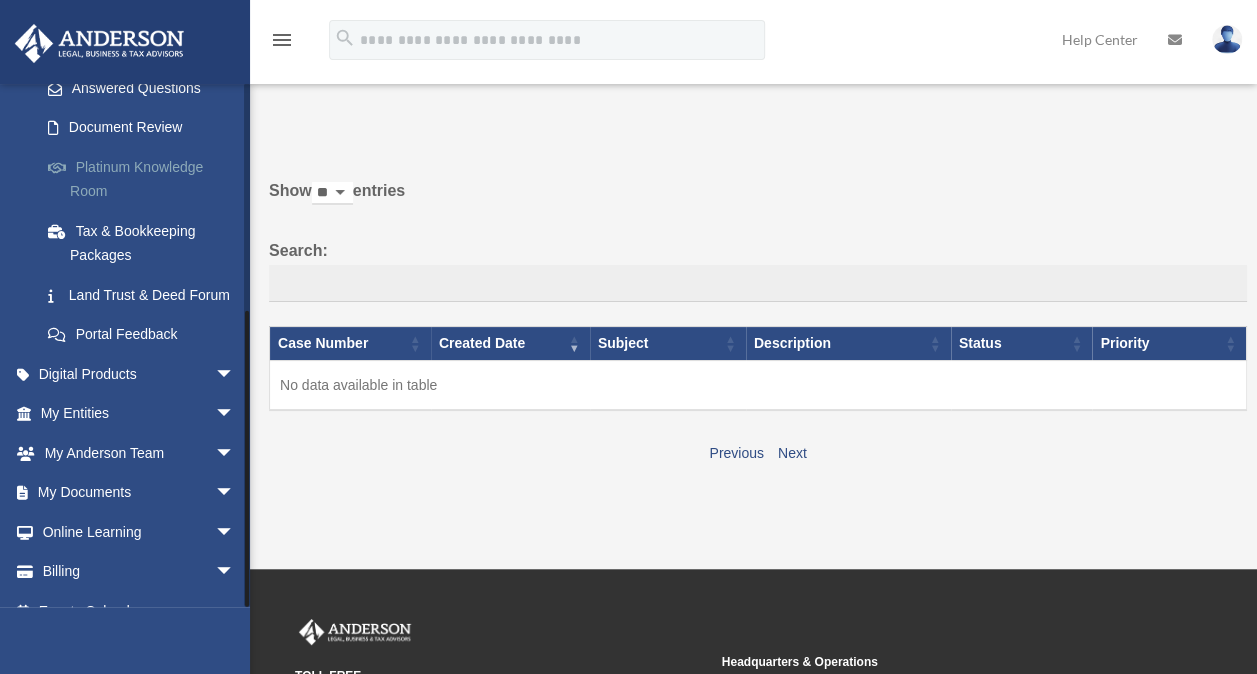 scroll, scrollTop: 389, scrollLeft: 0, axis: vertical 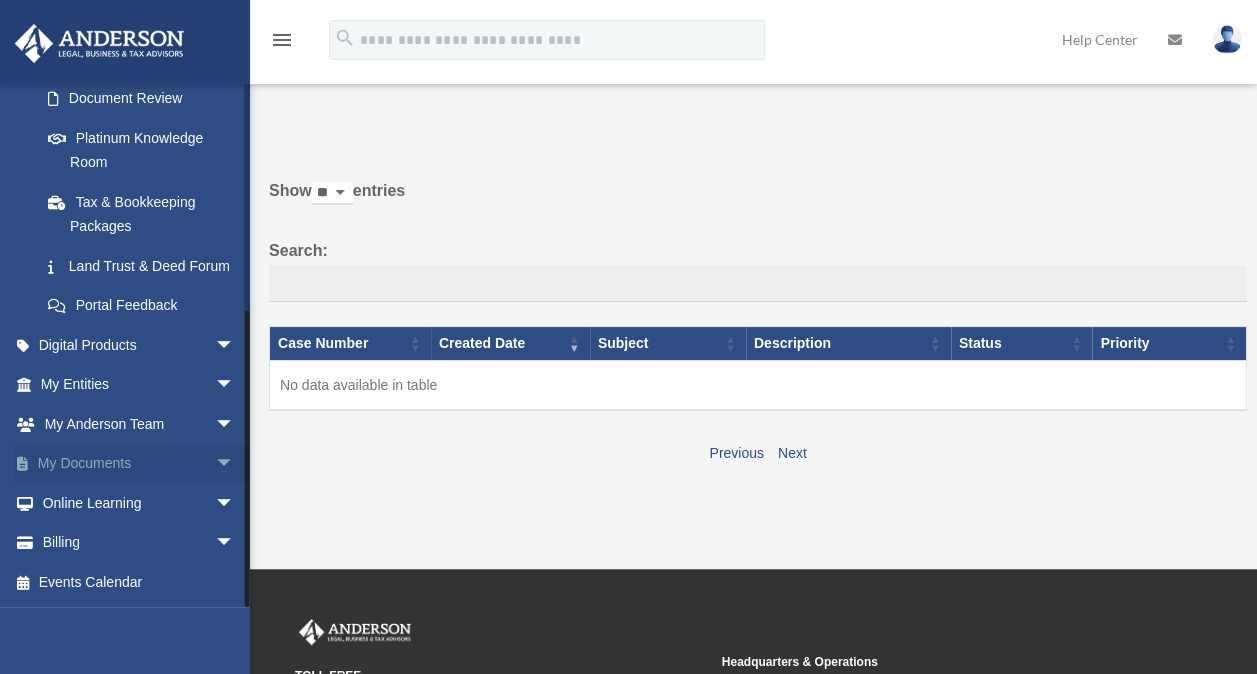 click on "arrow_drop_down" at bounding box center [235, 464] 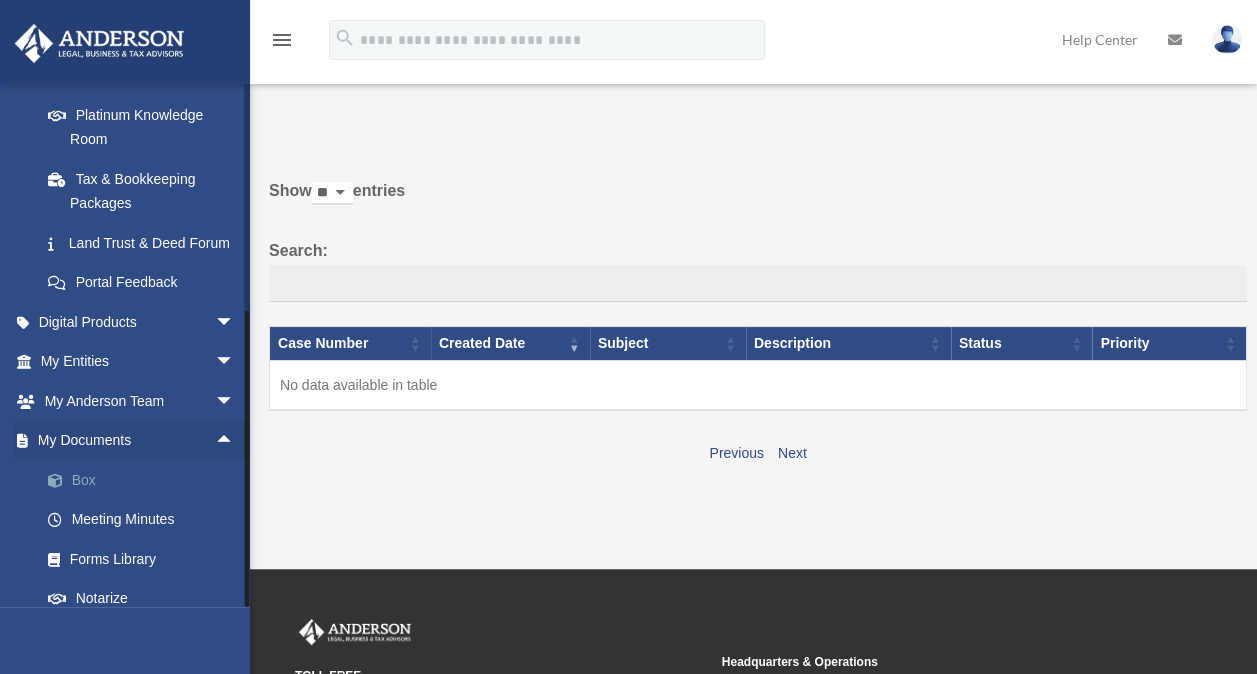 click on "Box" at bounding box center [146, 480] 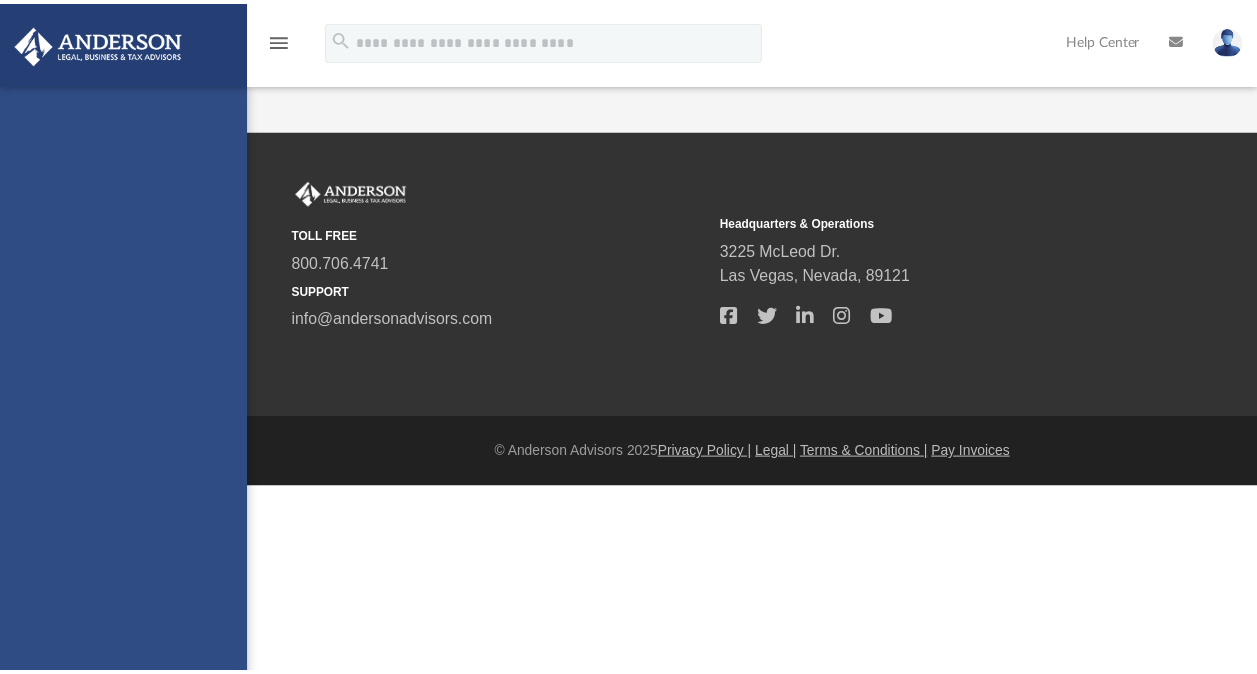 scroll, scrollTop: 0, scrollLeft: 0, axis: both 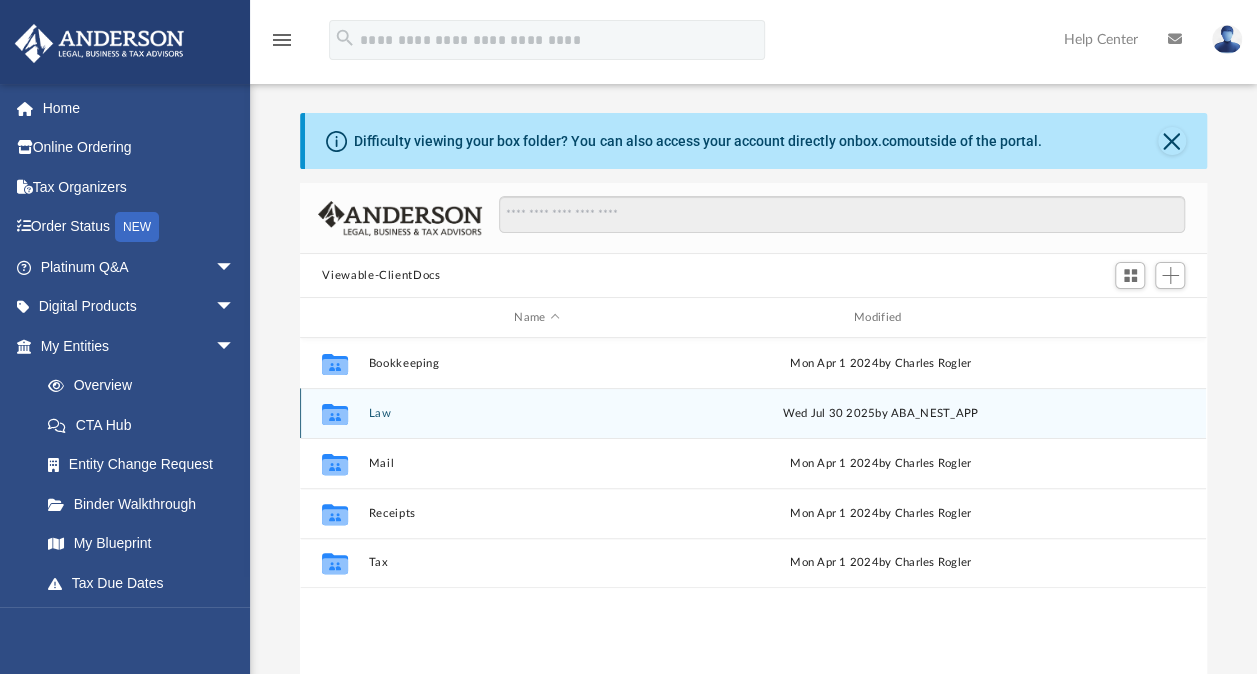 click on "Law" at bounding box center (537, 413) 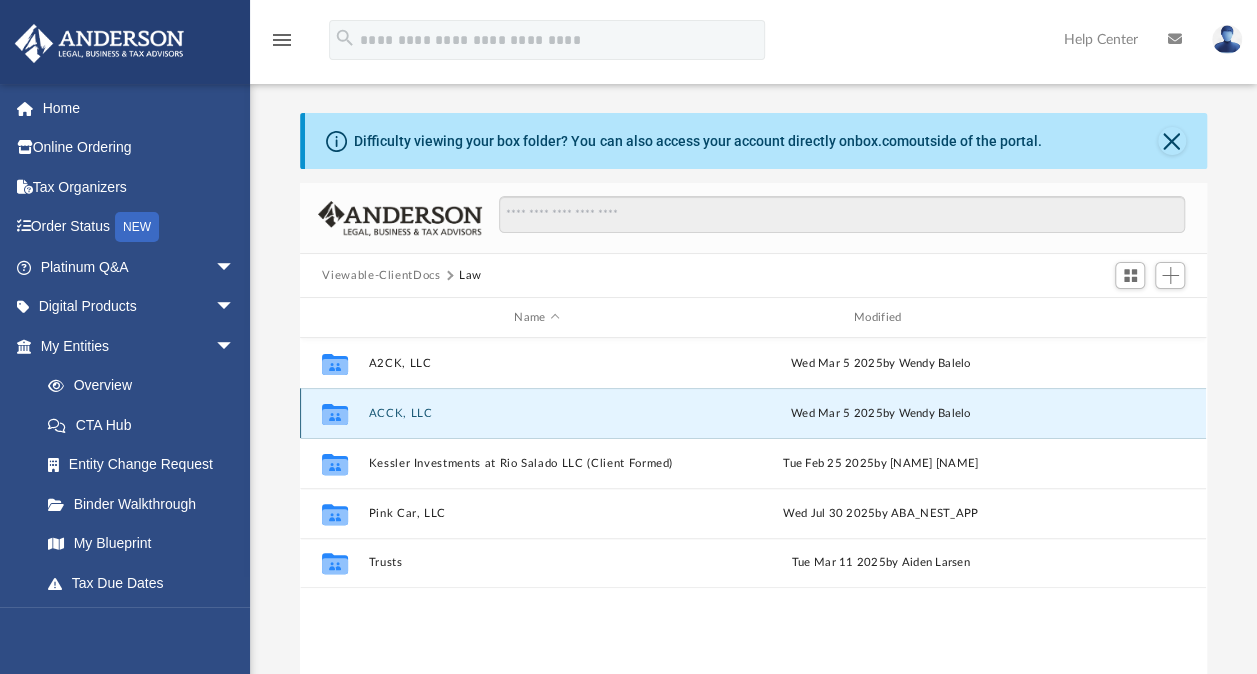 click on "ACCK, LLC" at bounding box center [537, 413] 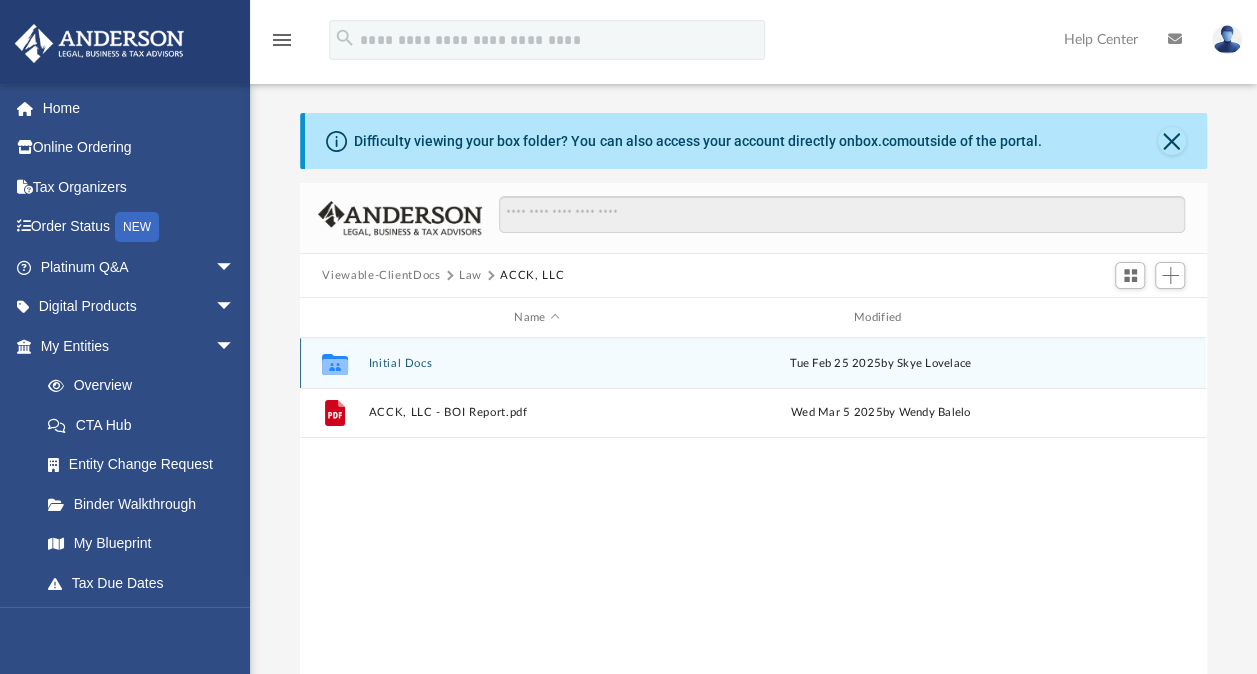 click on "Initial Docs" at bounding box center (537, 363) 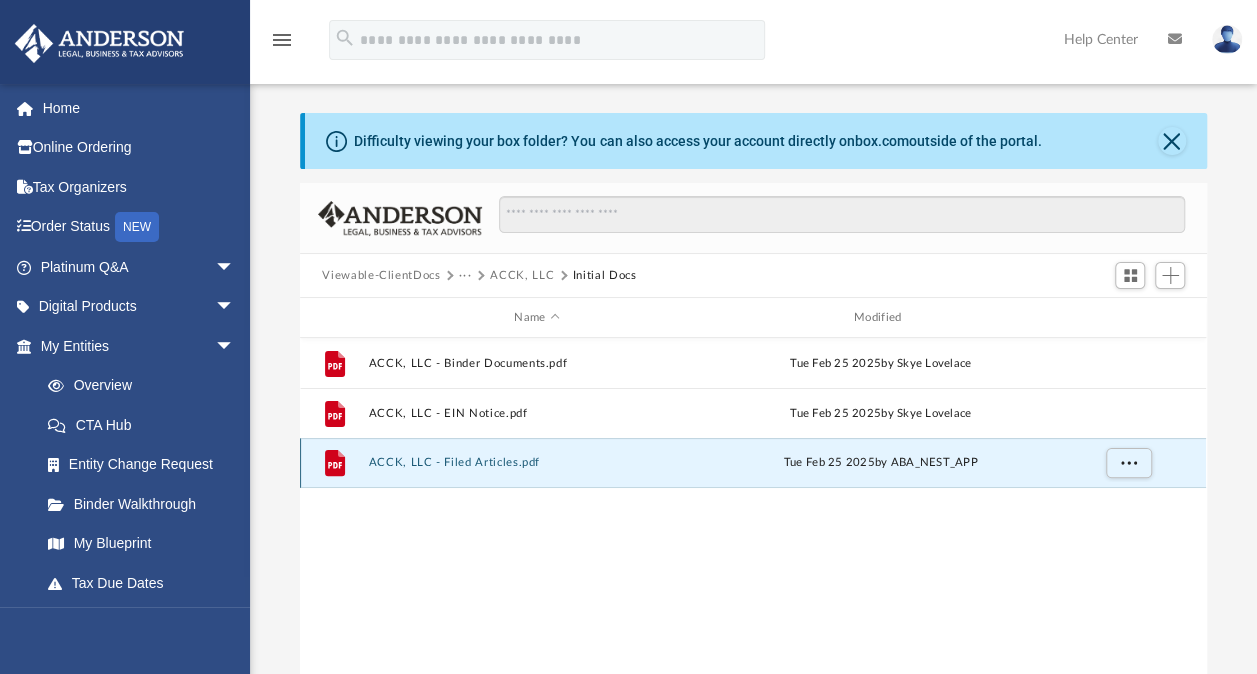 click on "ACCK, LLC - Filed Articles.pdf" at bounding box center [537, 462] 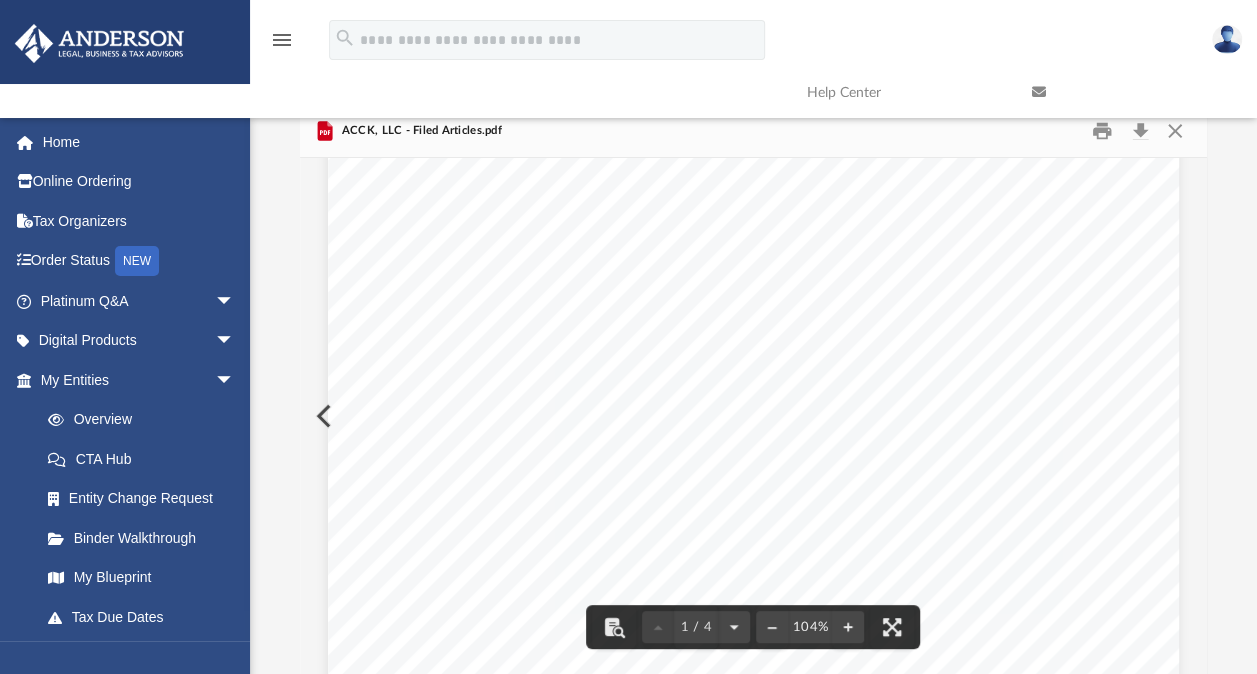 scroll, scrollTop: 0, scrollLeft: 0, axis: both 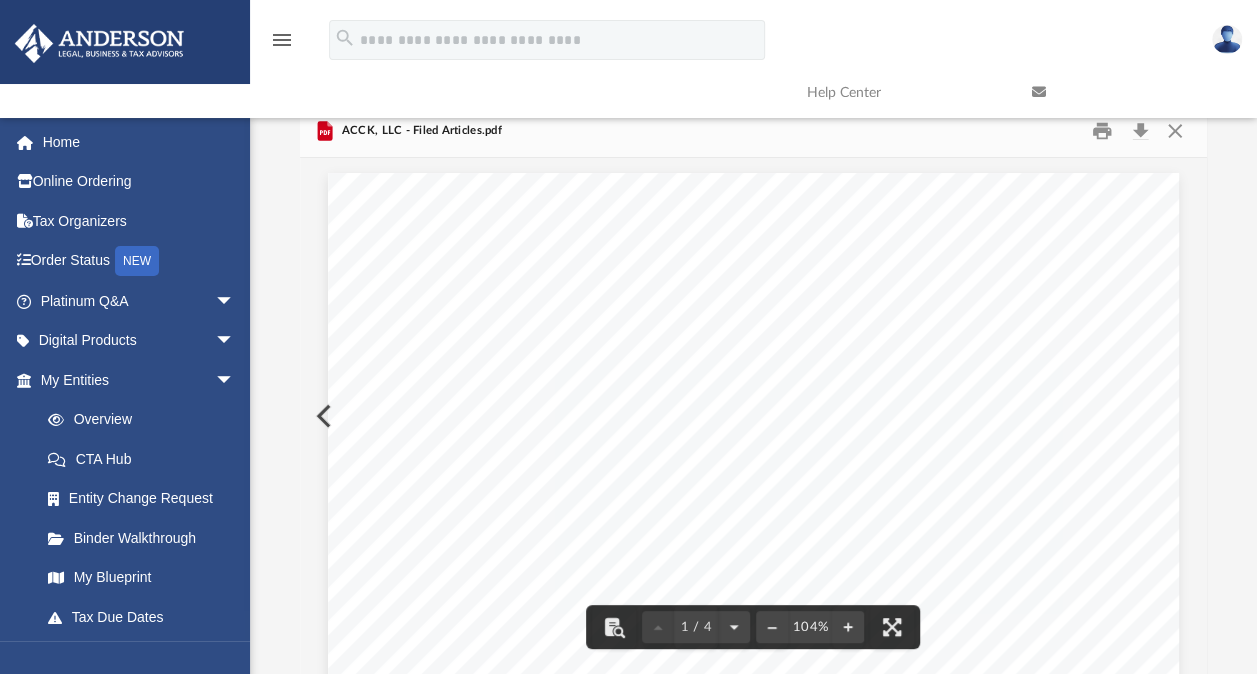 click at bounding box center [1129, 92] 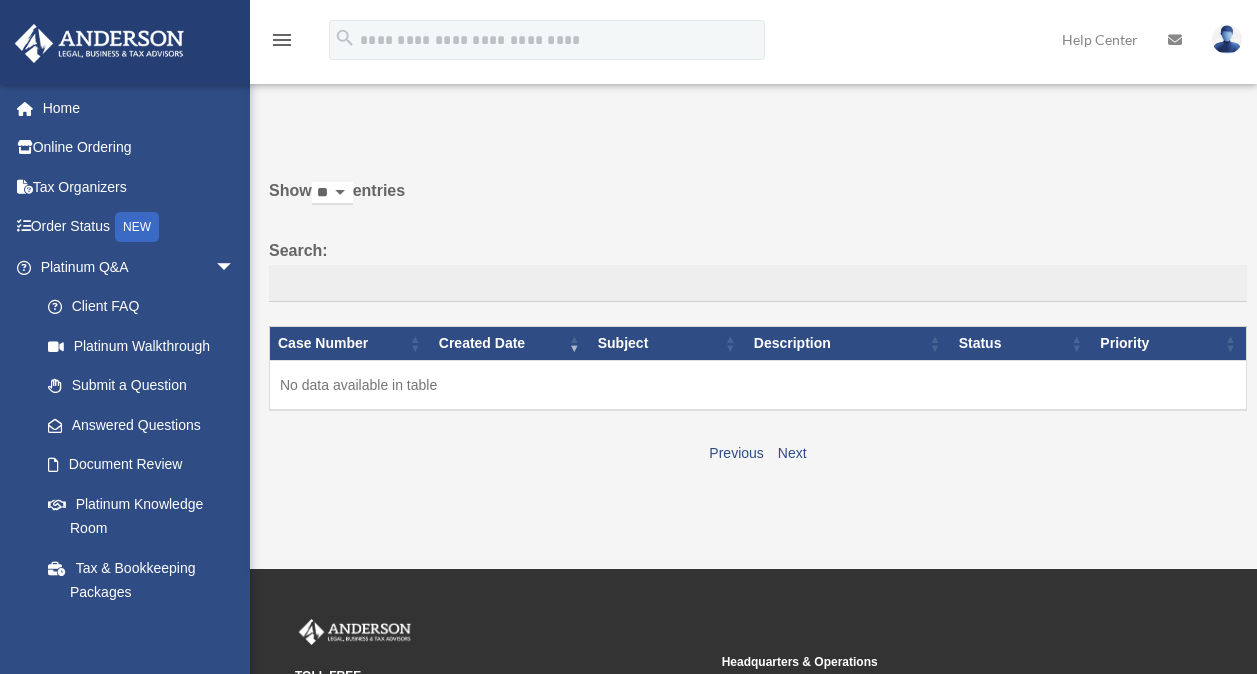 scroll, scrollTop: 0, scrollLeft: 0, axis: both 